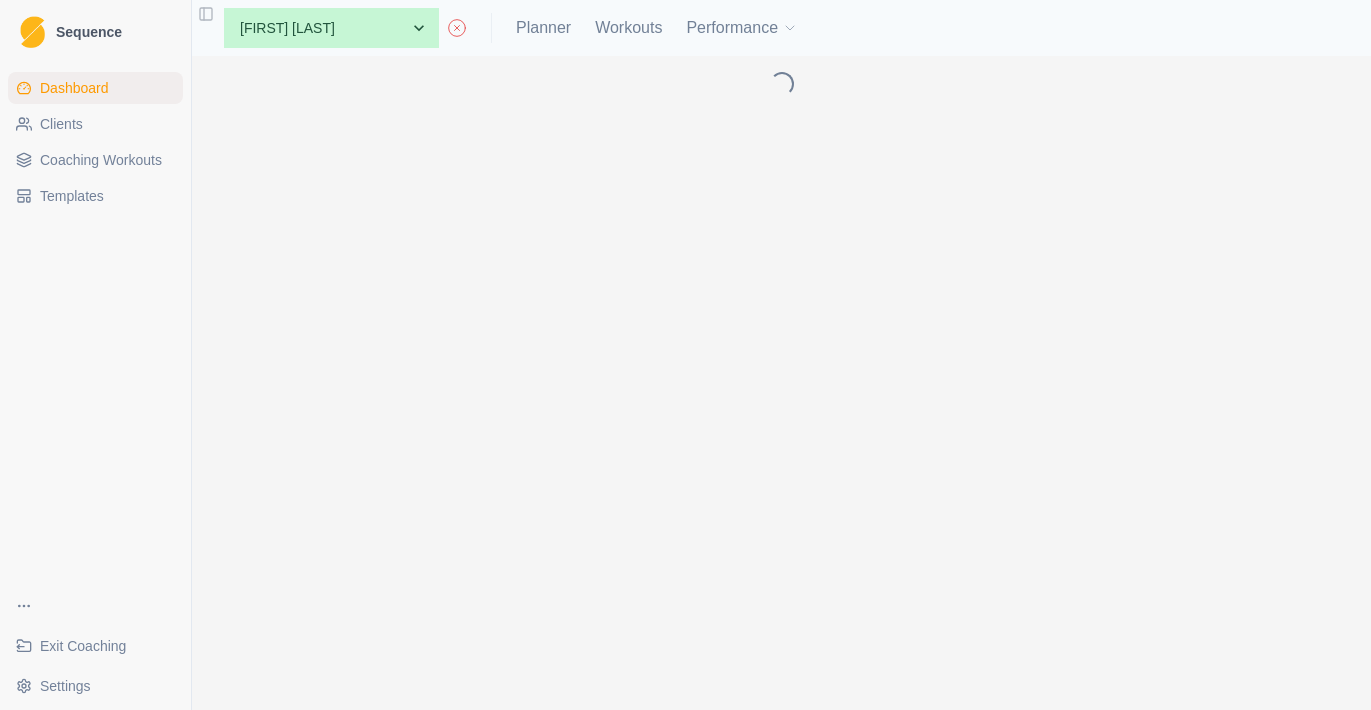 scroll, scrollTop: 0, scrollLeft: 0, axis: both 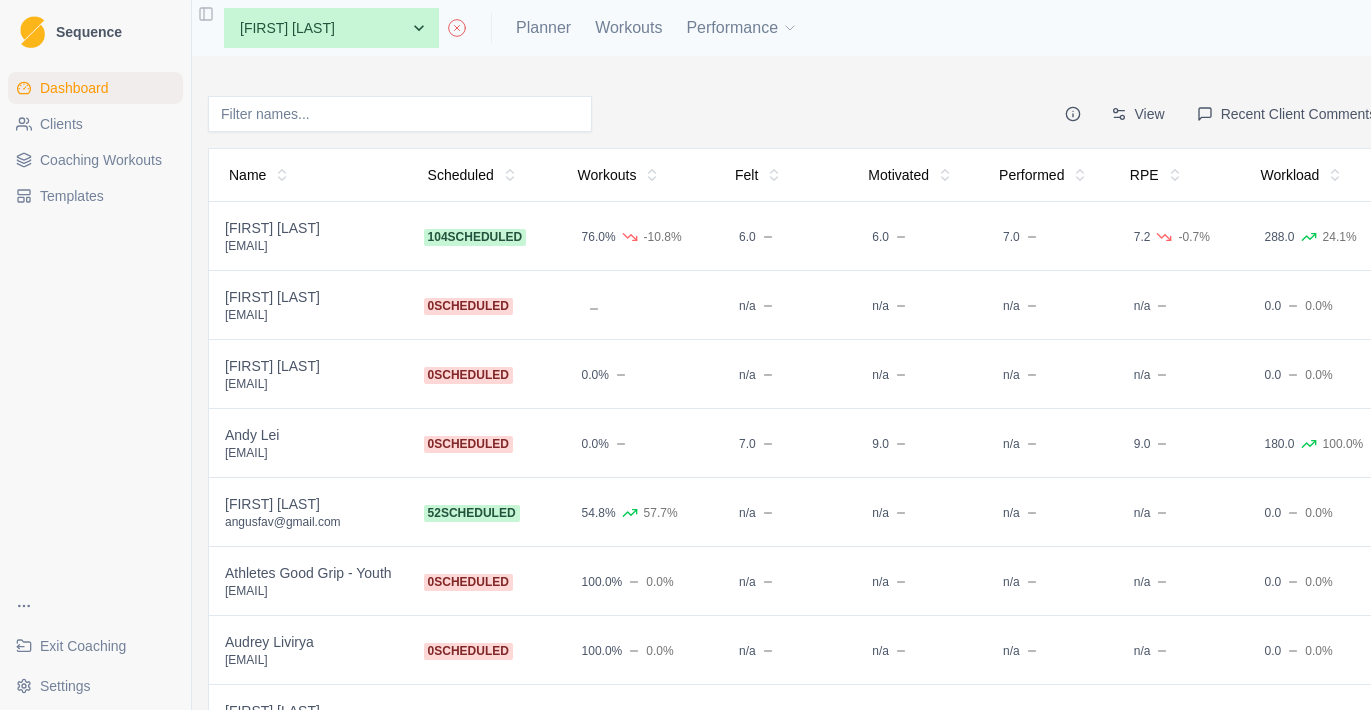 click at bounding box center [400, 114] 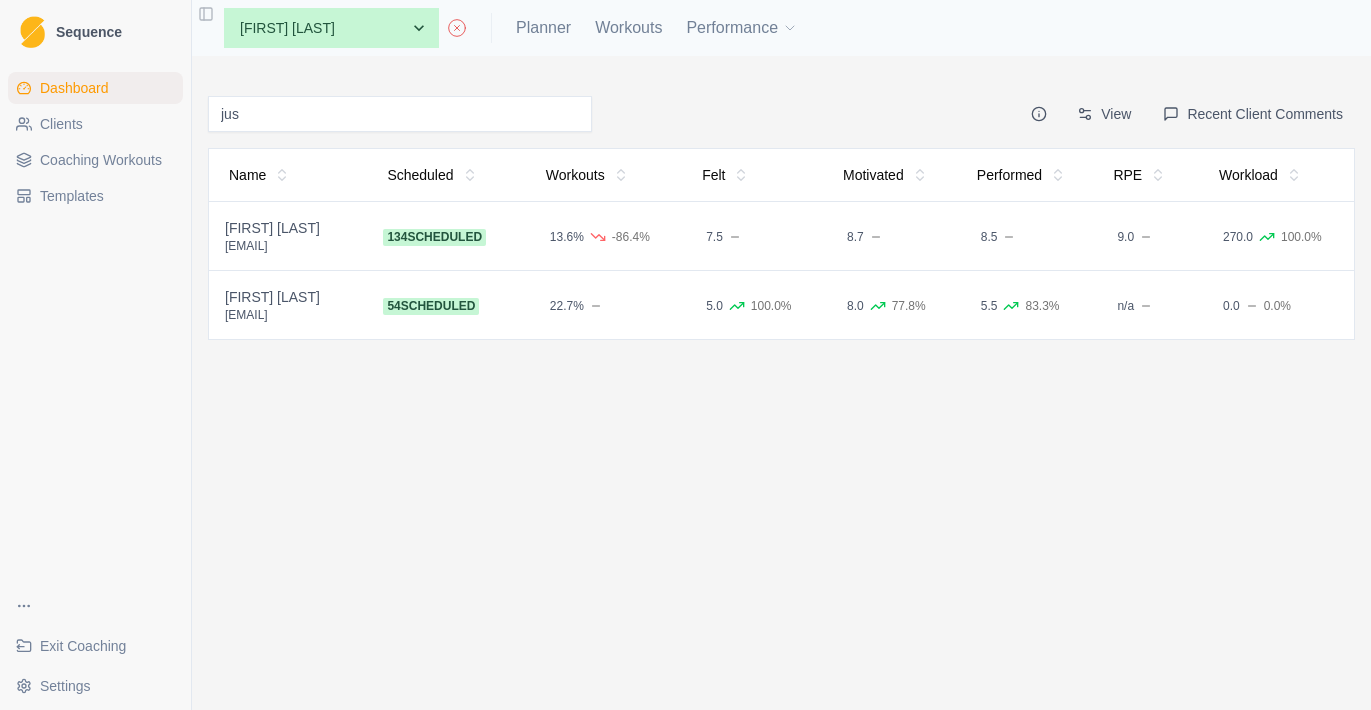 type on "jus" 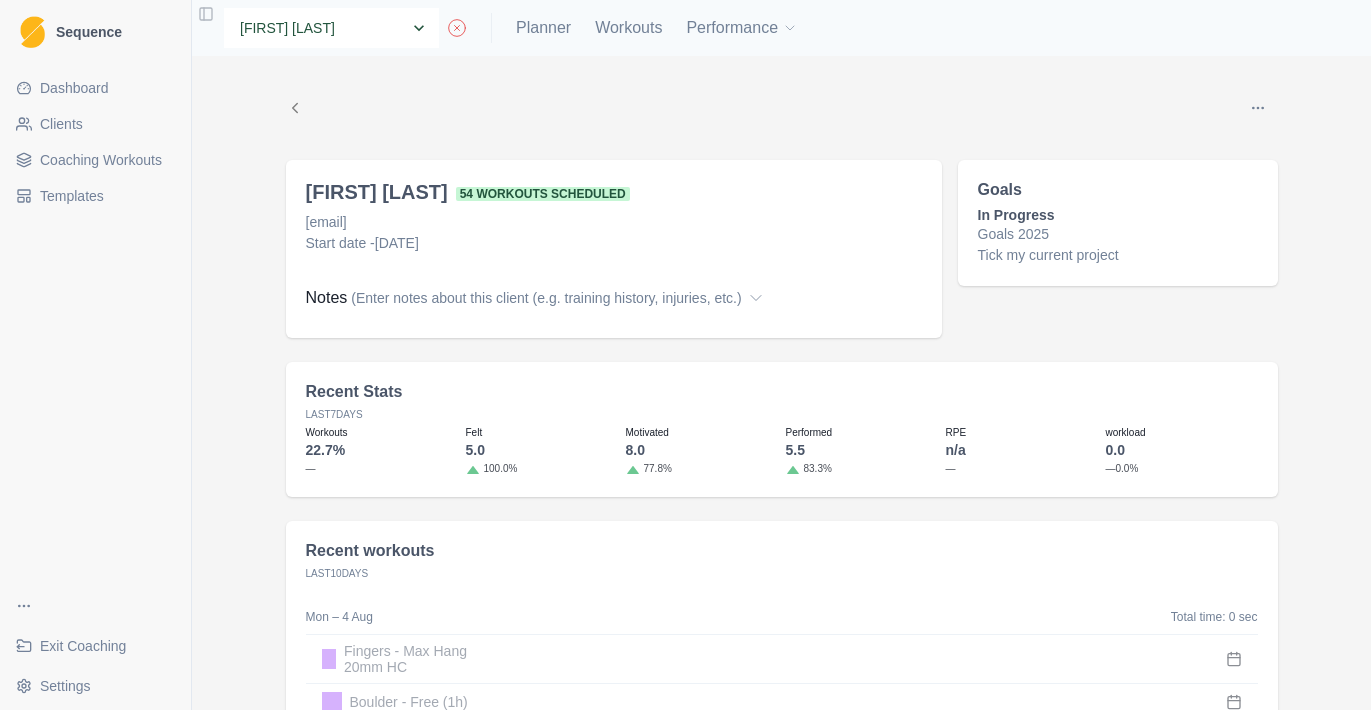 select on "04176b07-e303-42a5-a8b3-aac1187867d2" 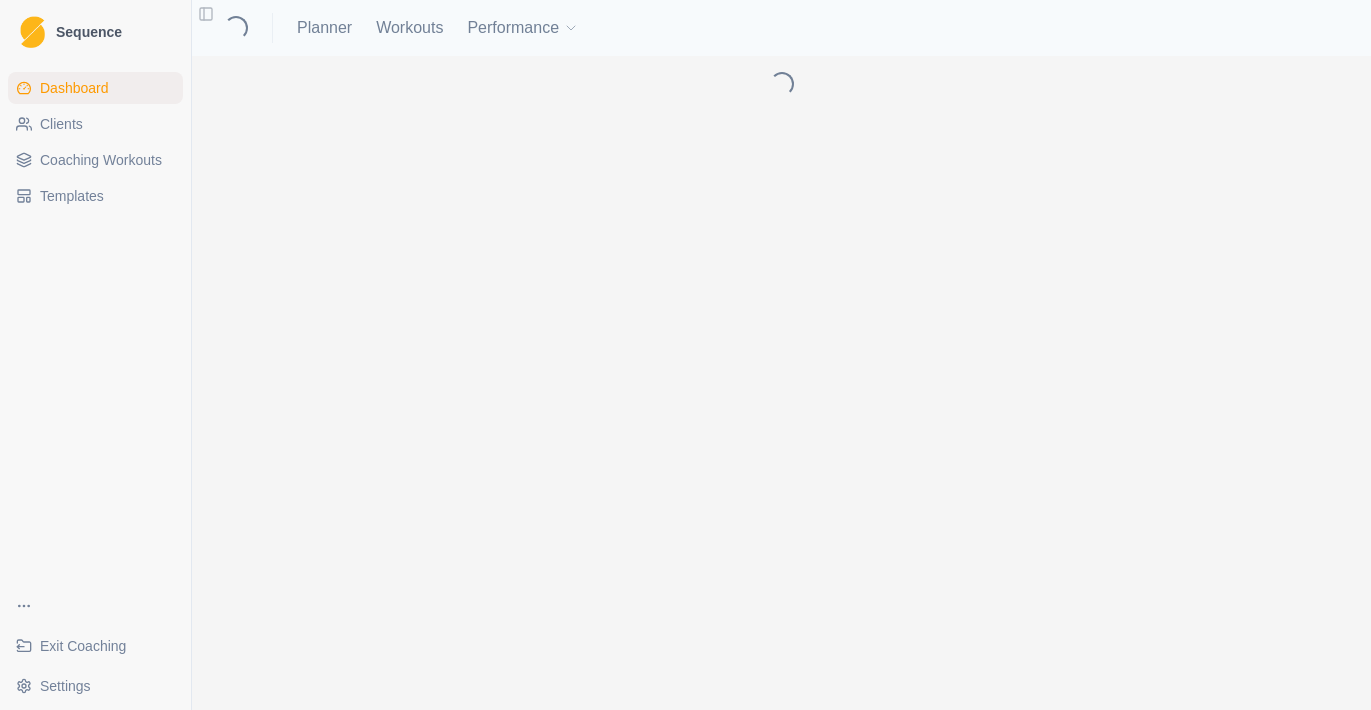 scroll, scrollTop: 0, scrollLeft: 0, axis: both 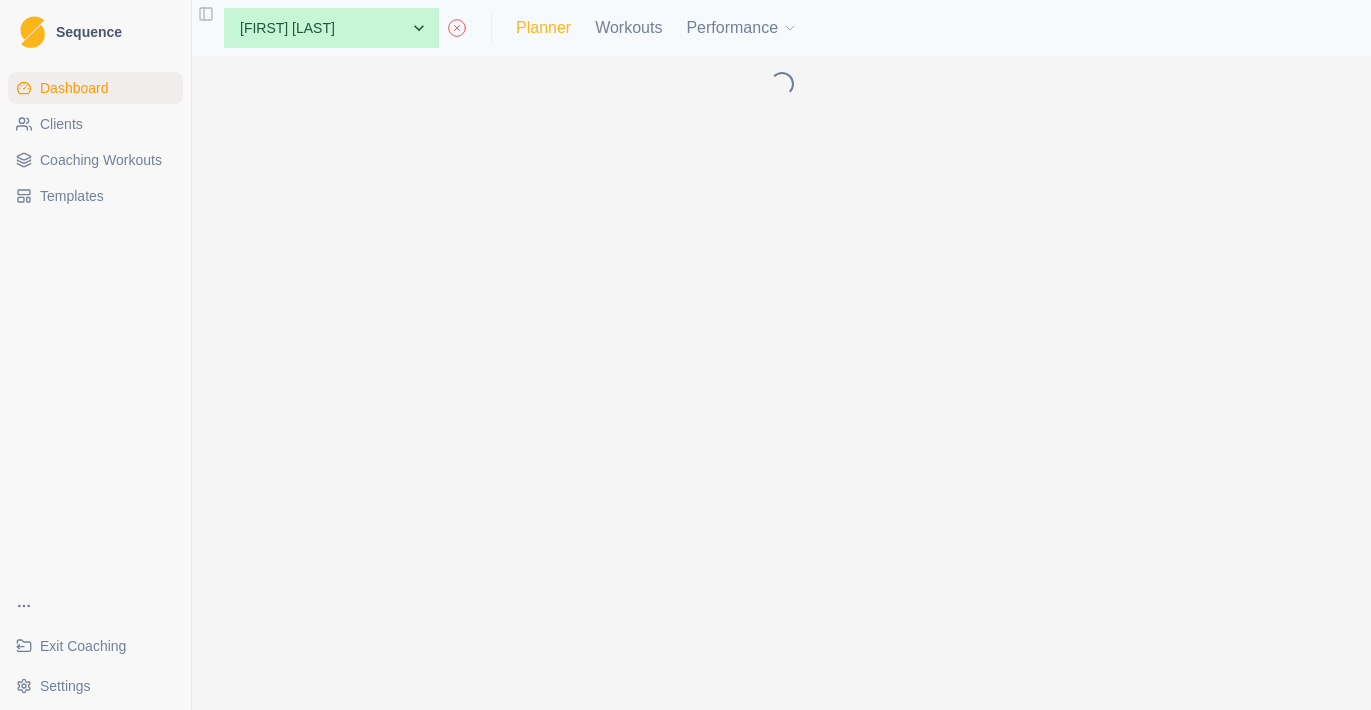 click on "Planner" at bounding box center (543, 28) 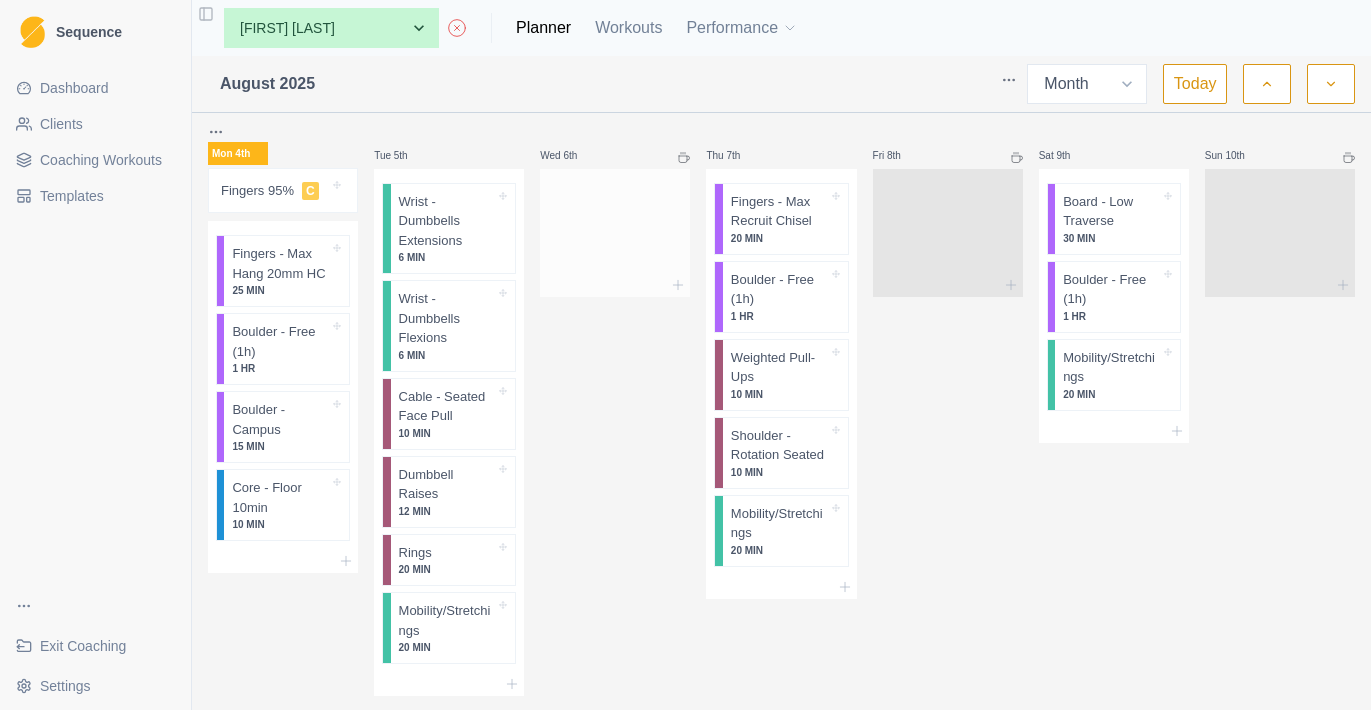 scroll, scrollTop: 550, scrollLeft: 0, axis: vertical 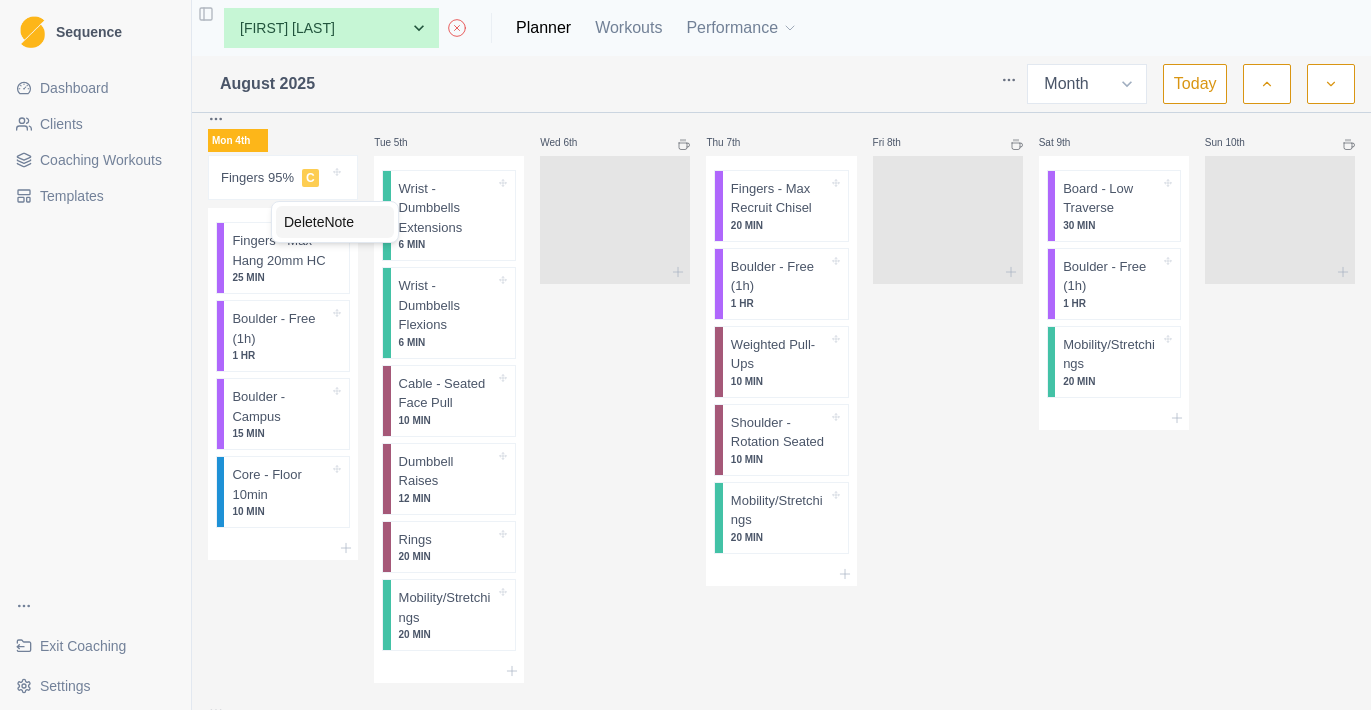 click on "Delete  Note" at bounding box center (335, 222) 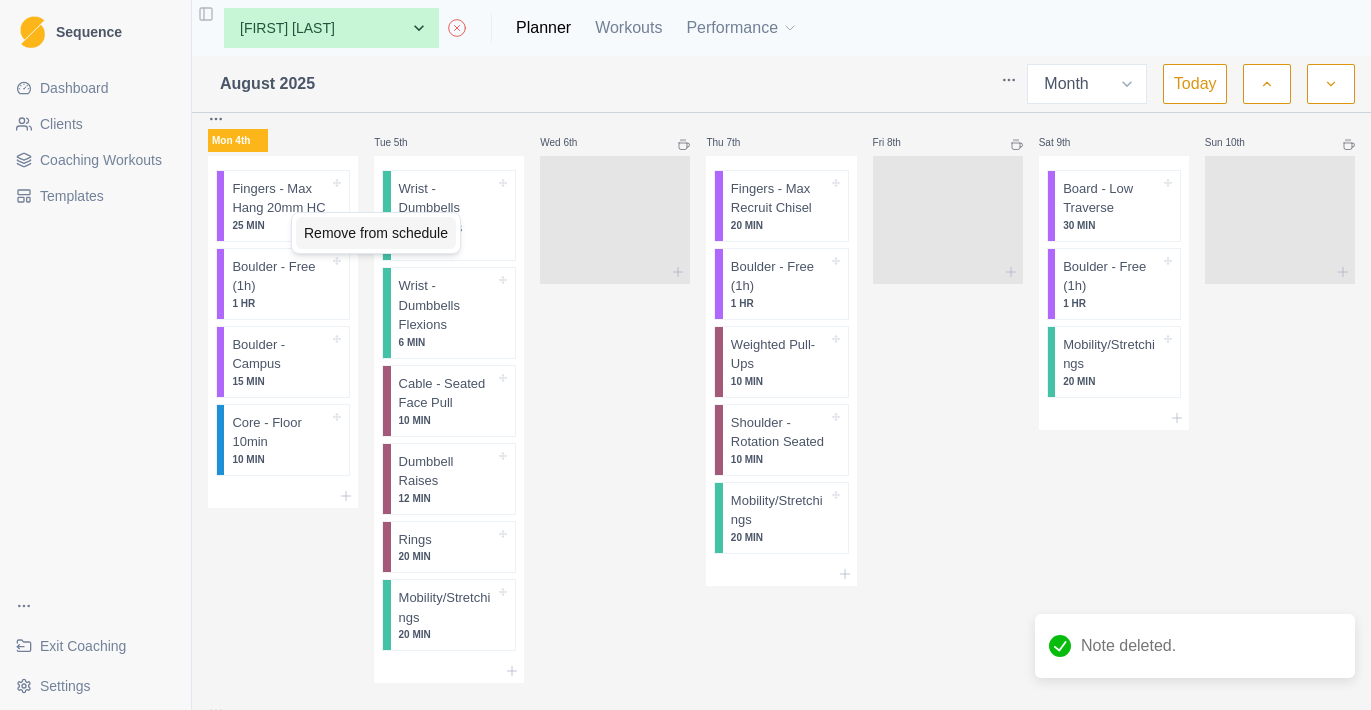 click on "Remove from schedule" at bounding box center (376, 233) 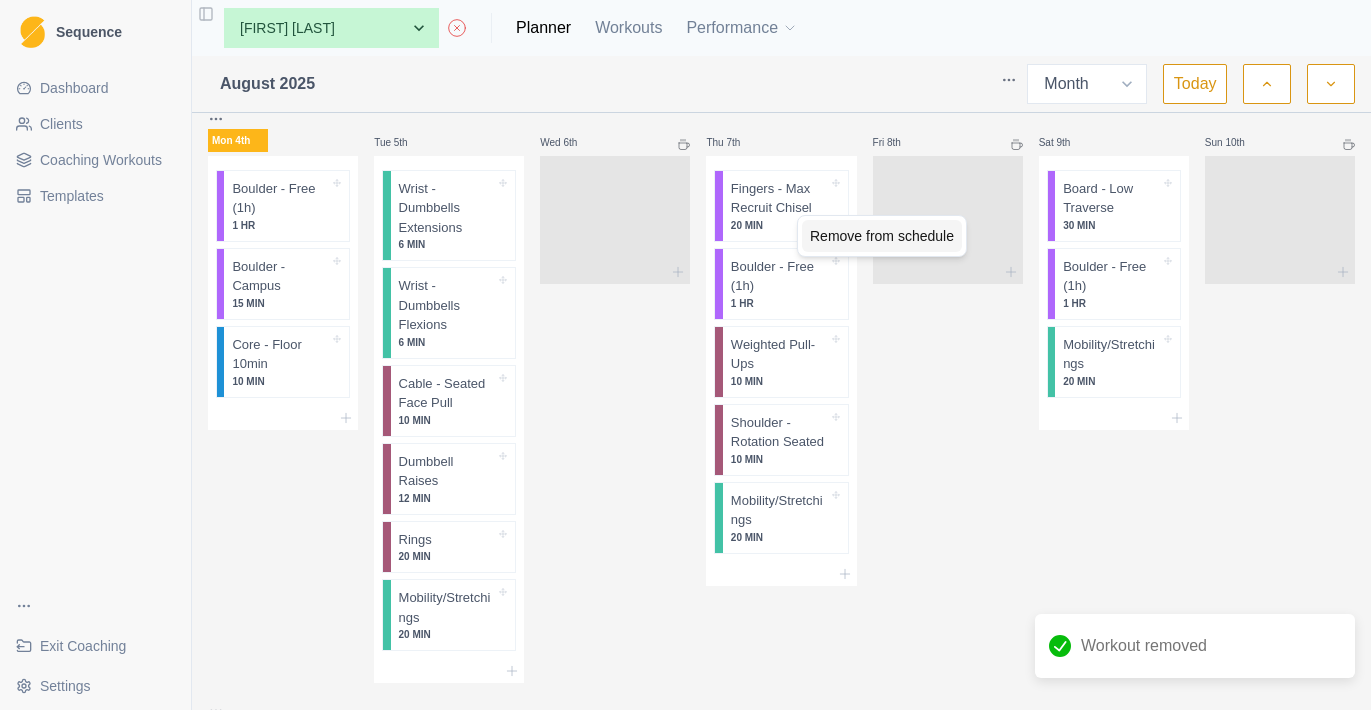 click on "Remove from schedule" at bounding box center [882, 236] 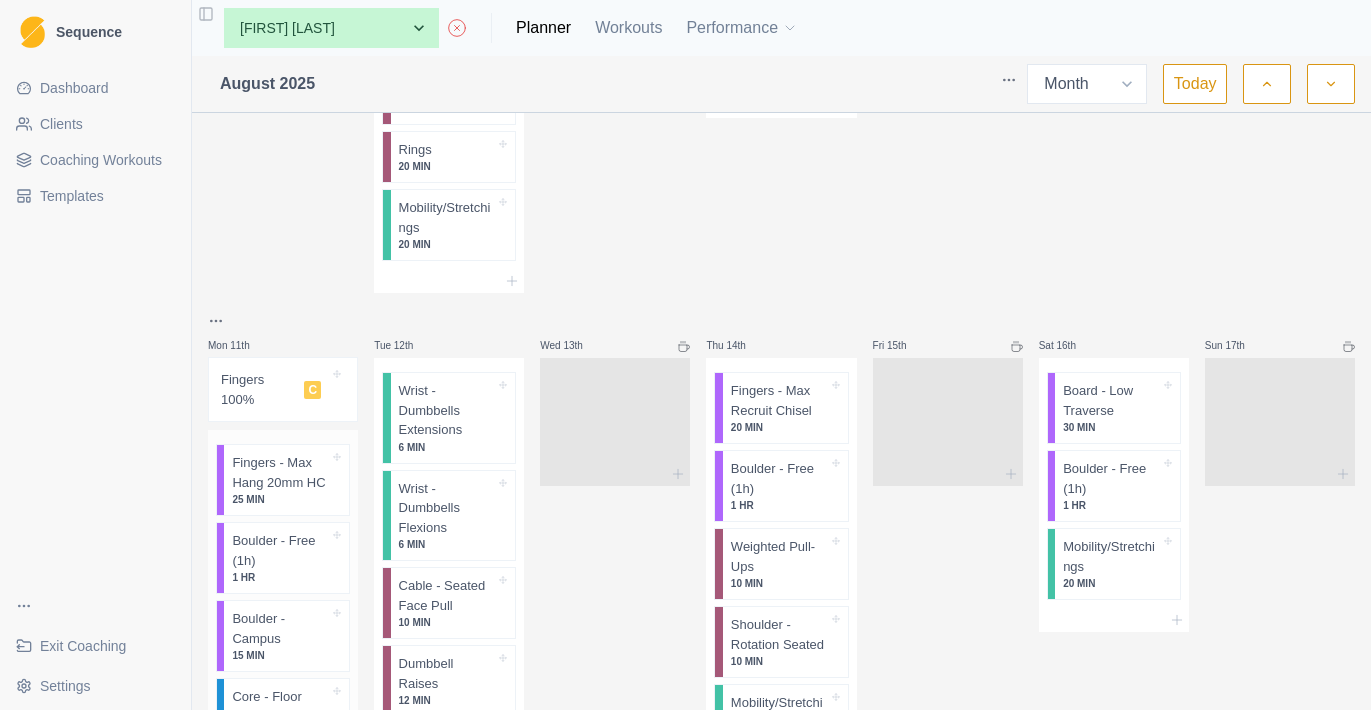 scroll, scrollTop: 936, scrollLeft: 0, axis: vertical 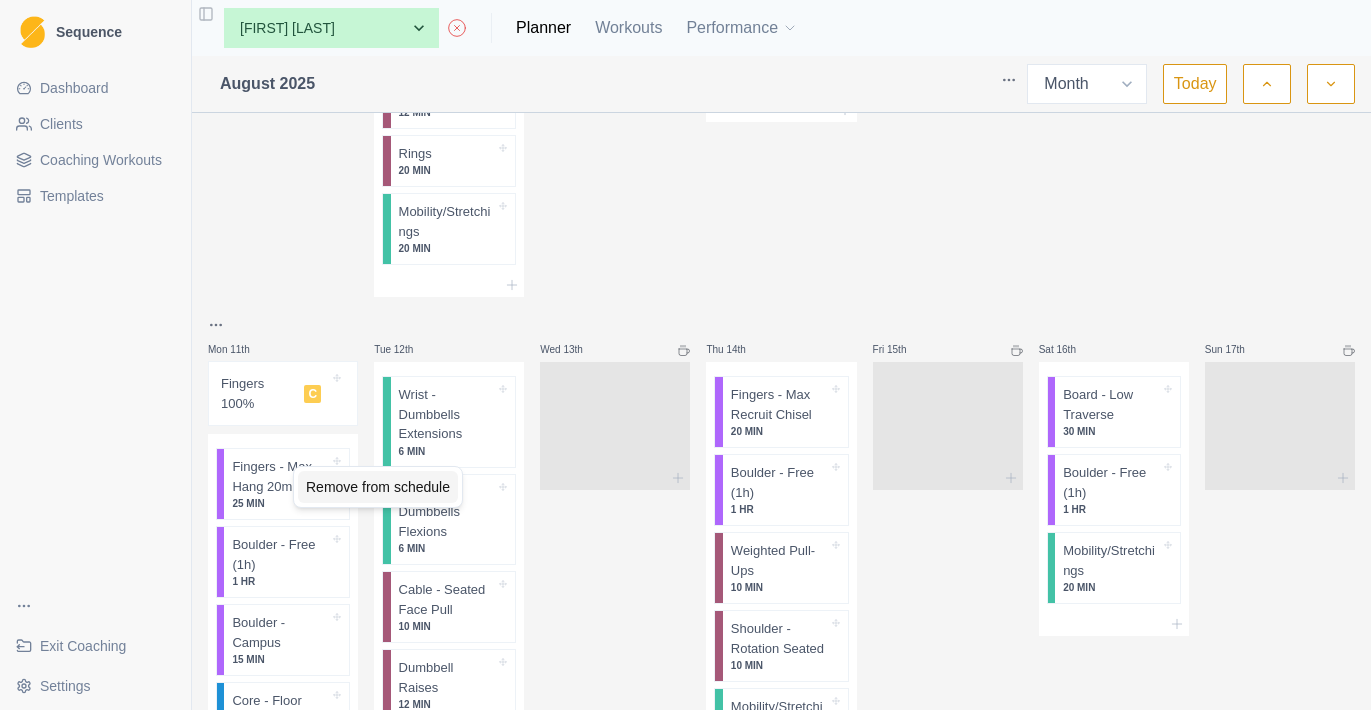 click on "Remove from schedule" at bounding box center (378, 487) 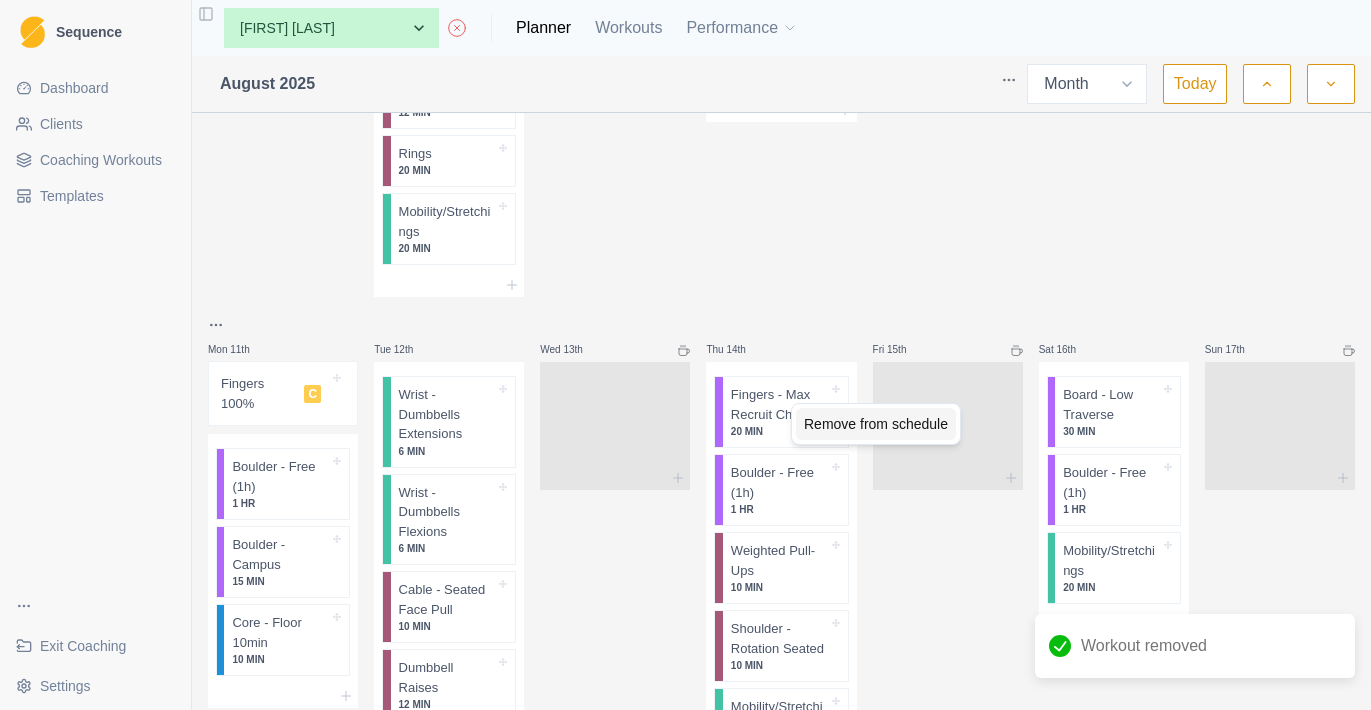 click on "Remove from schedule" at bounding box center [876, 424] 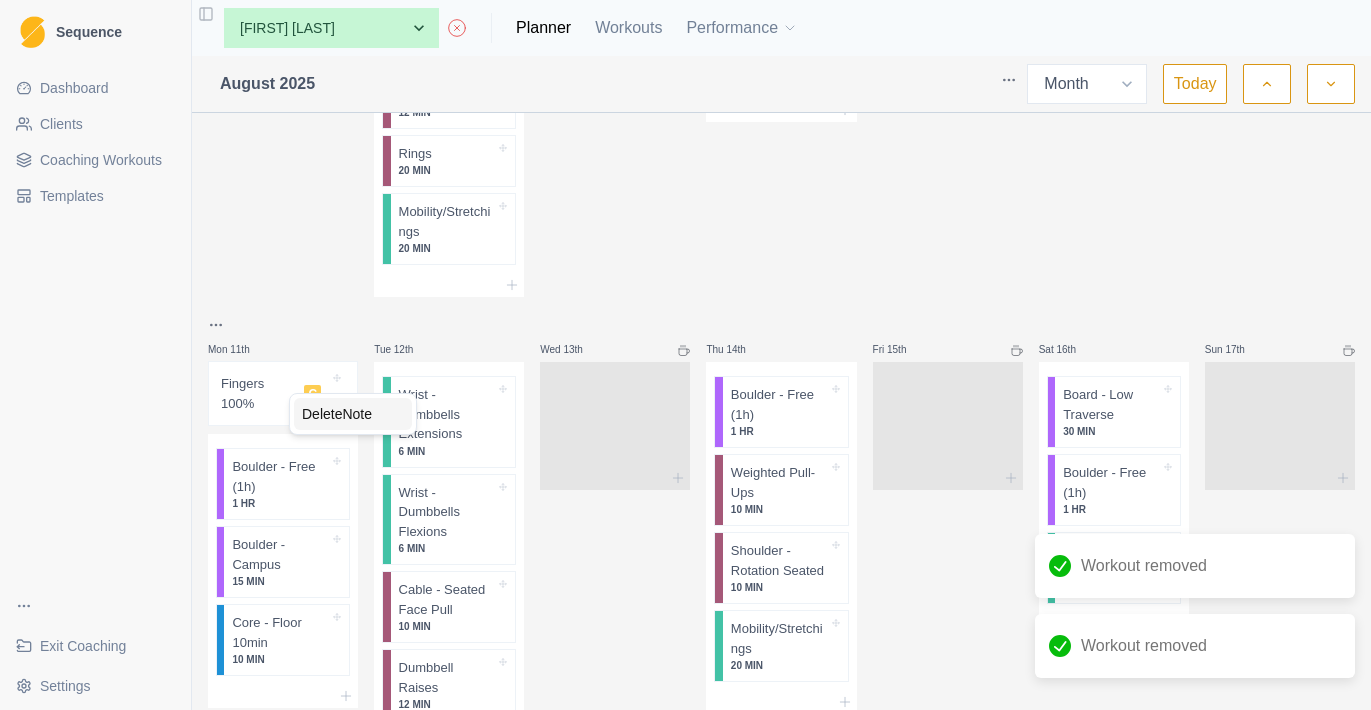click on "Delete  Note" at bounding box center (353, 414) 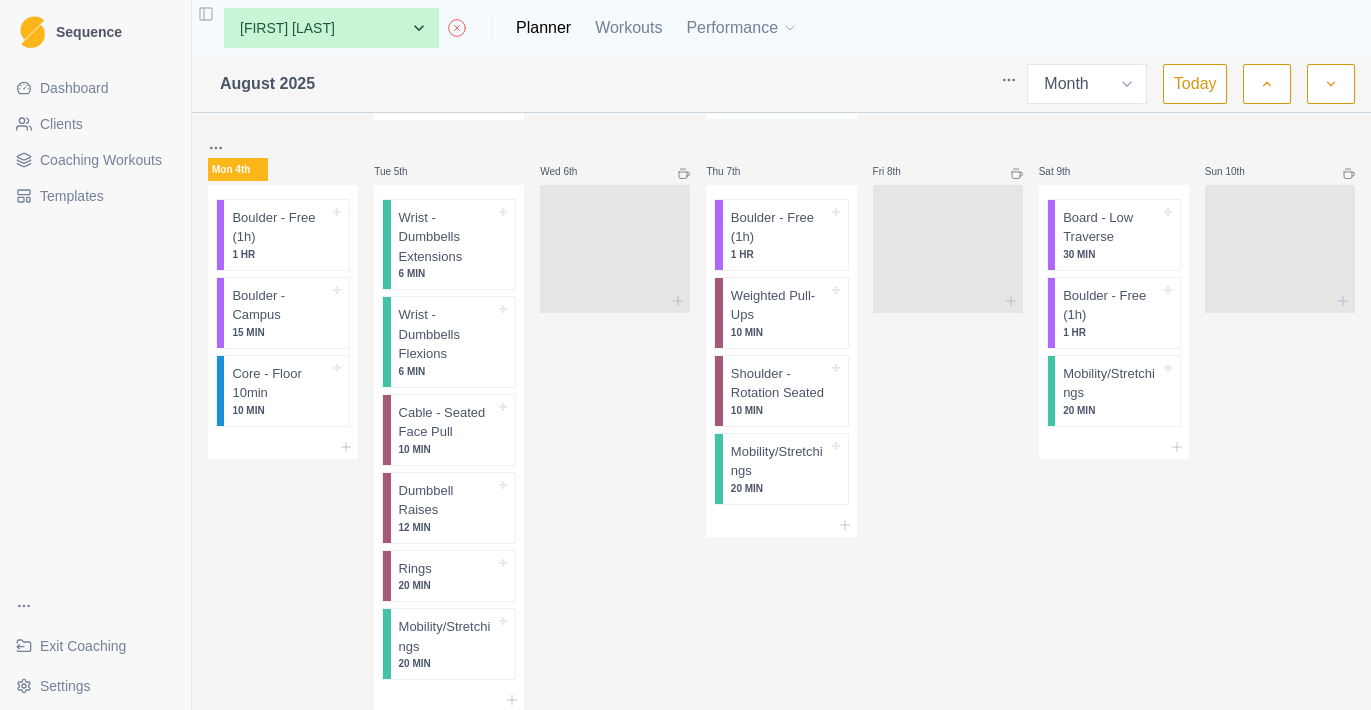 scroll, scrollTop: 522, scrollLeft: 0, axis: vertical 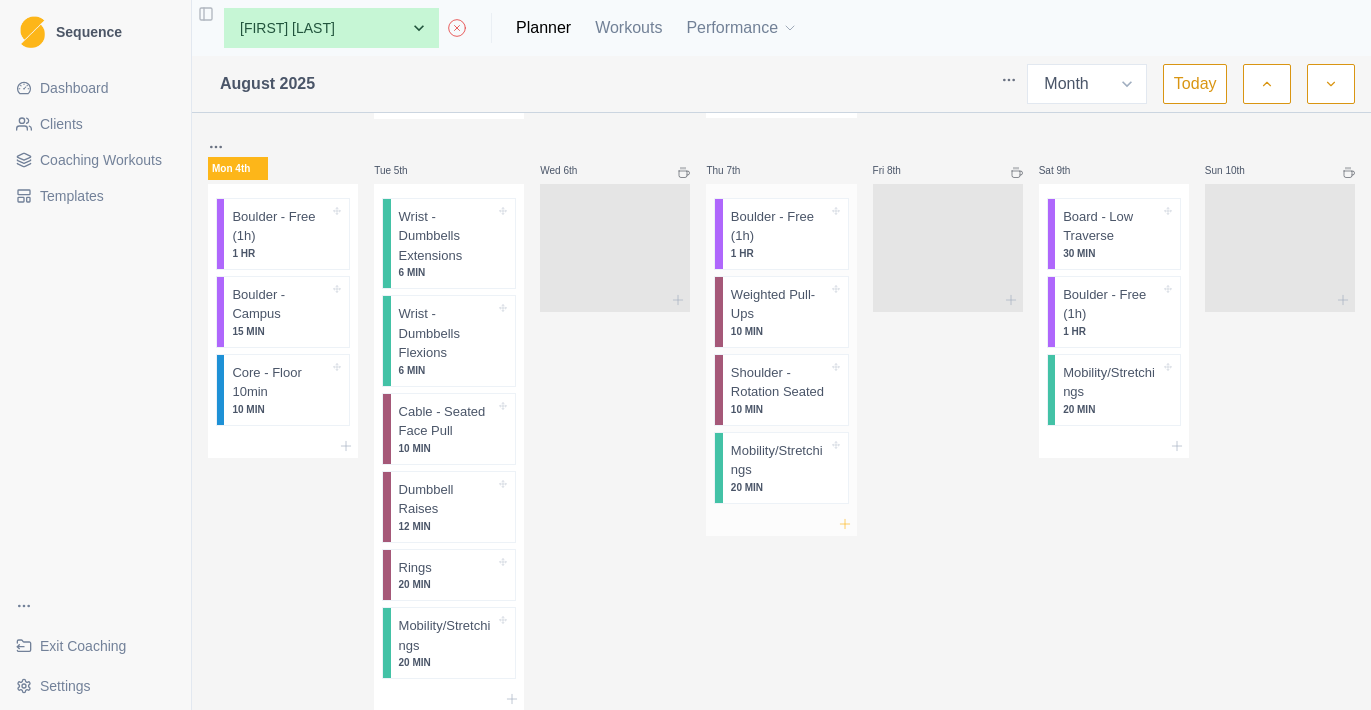 click 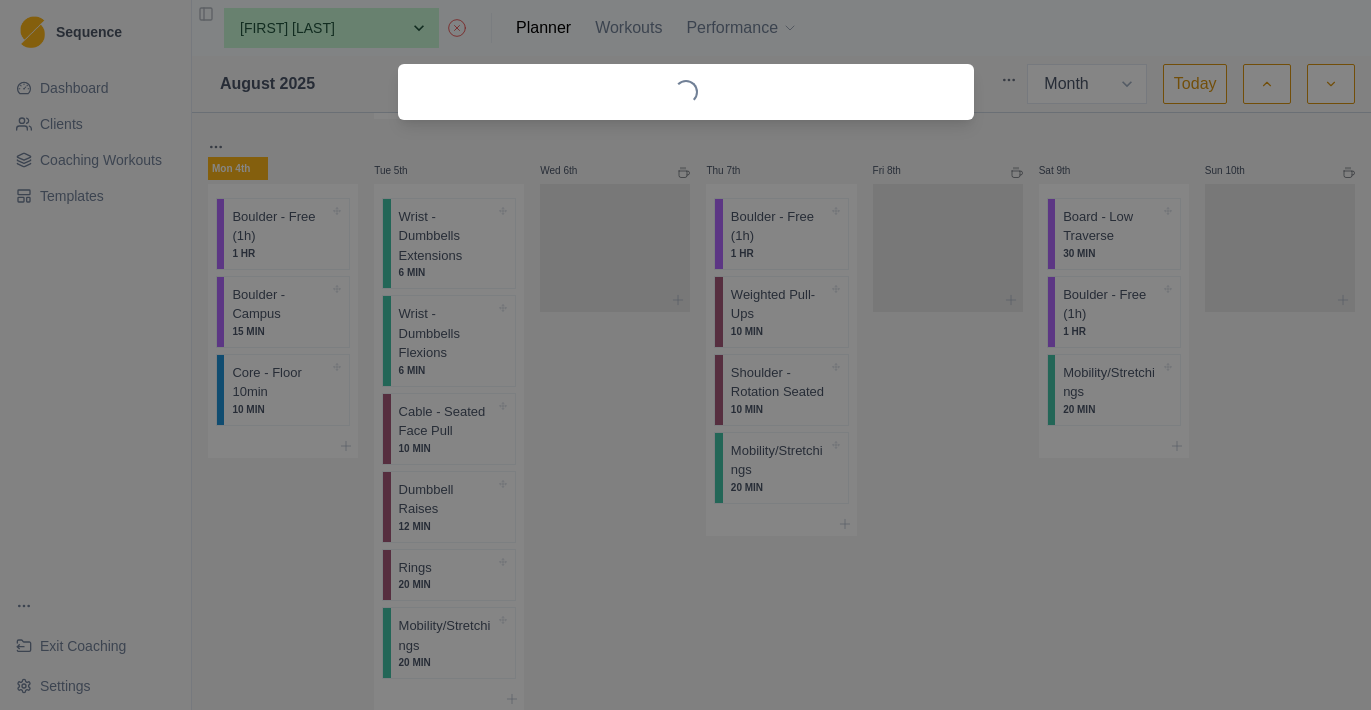 click on "Loading..." at bounding box center [685, 355] 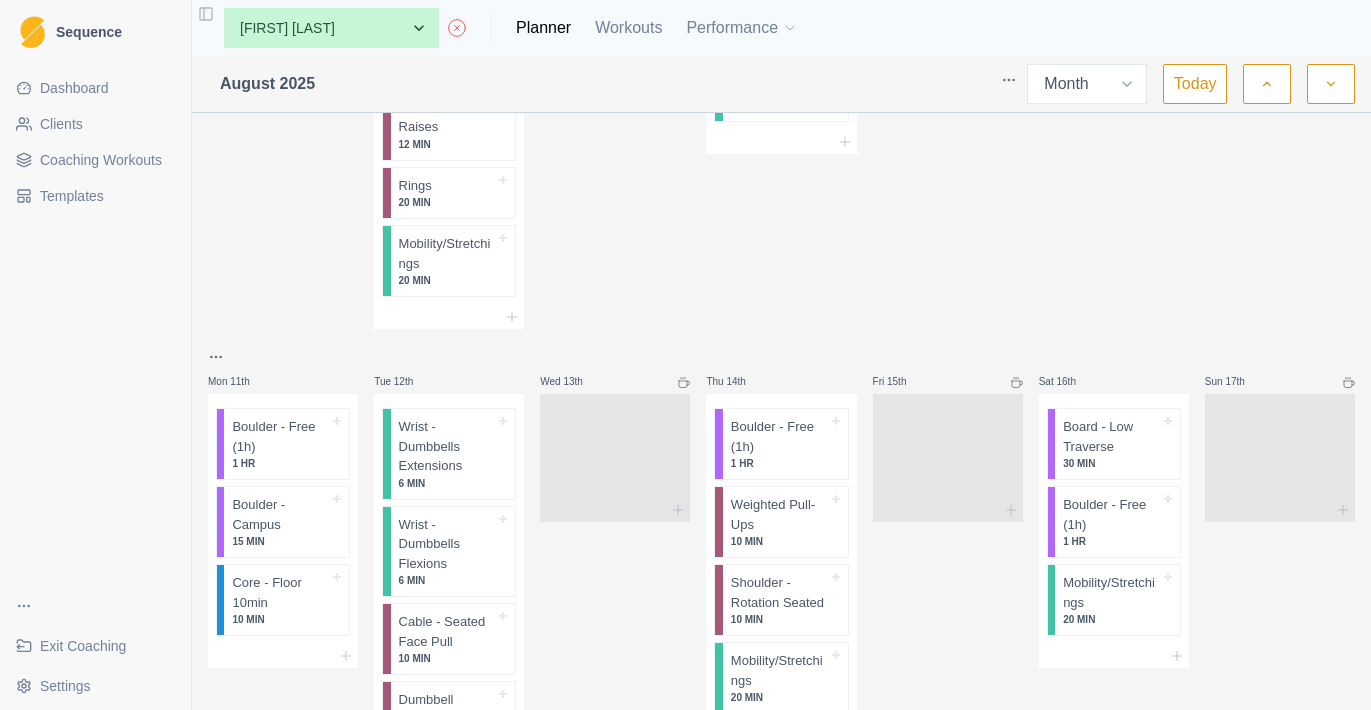 scroll, scrollTop: 1009, scrollLeft: 0, axis: vertical 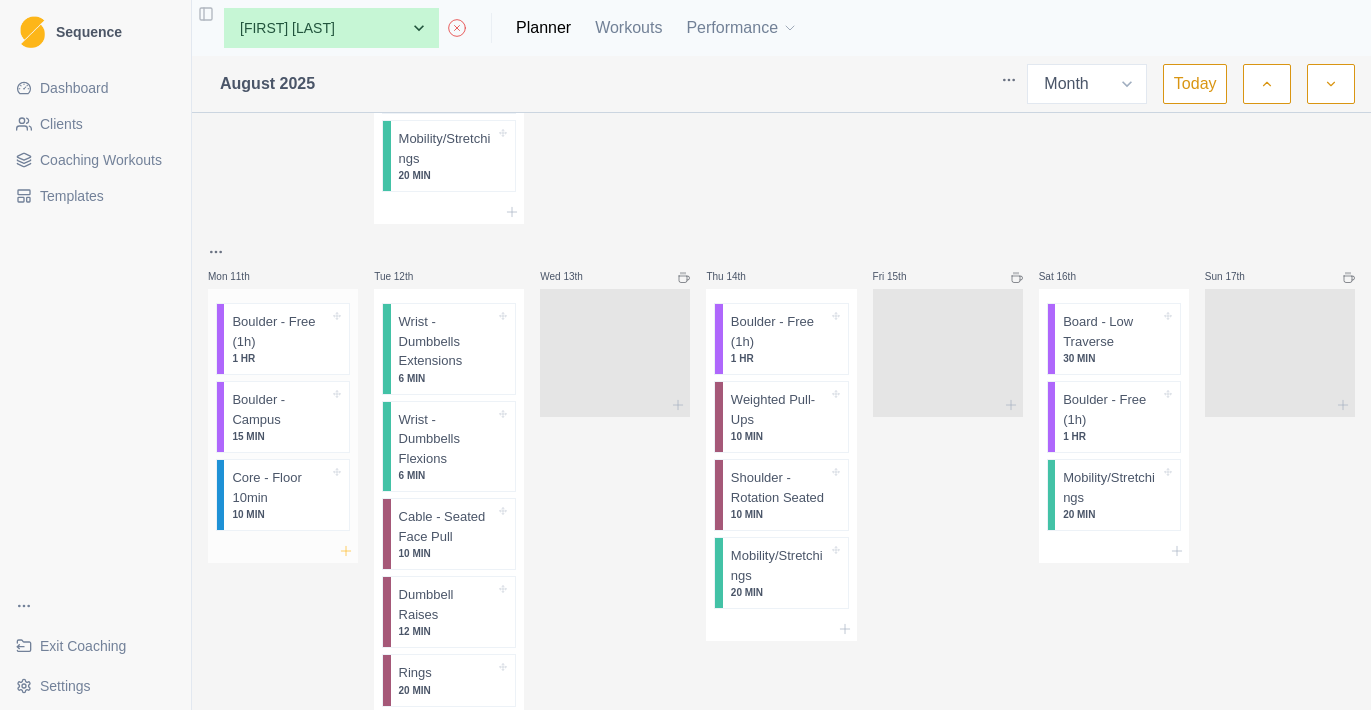 click 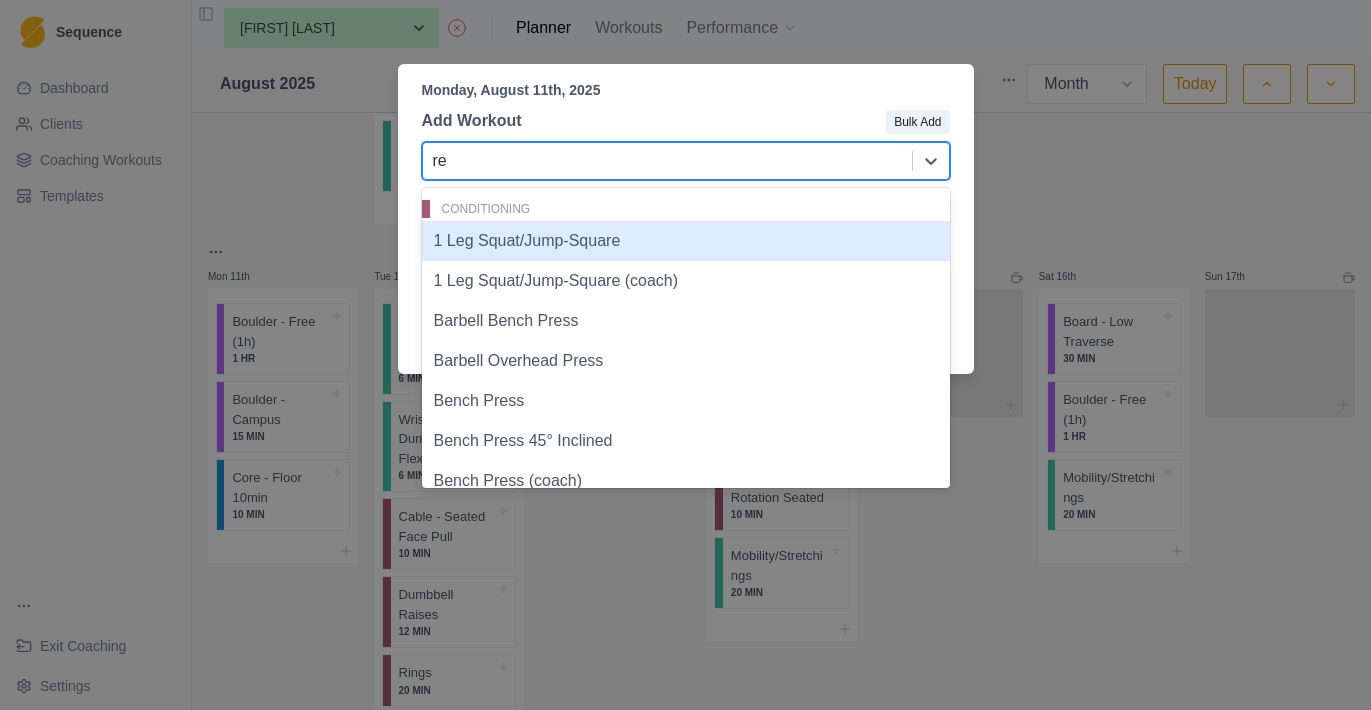 type on "rec" 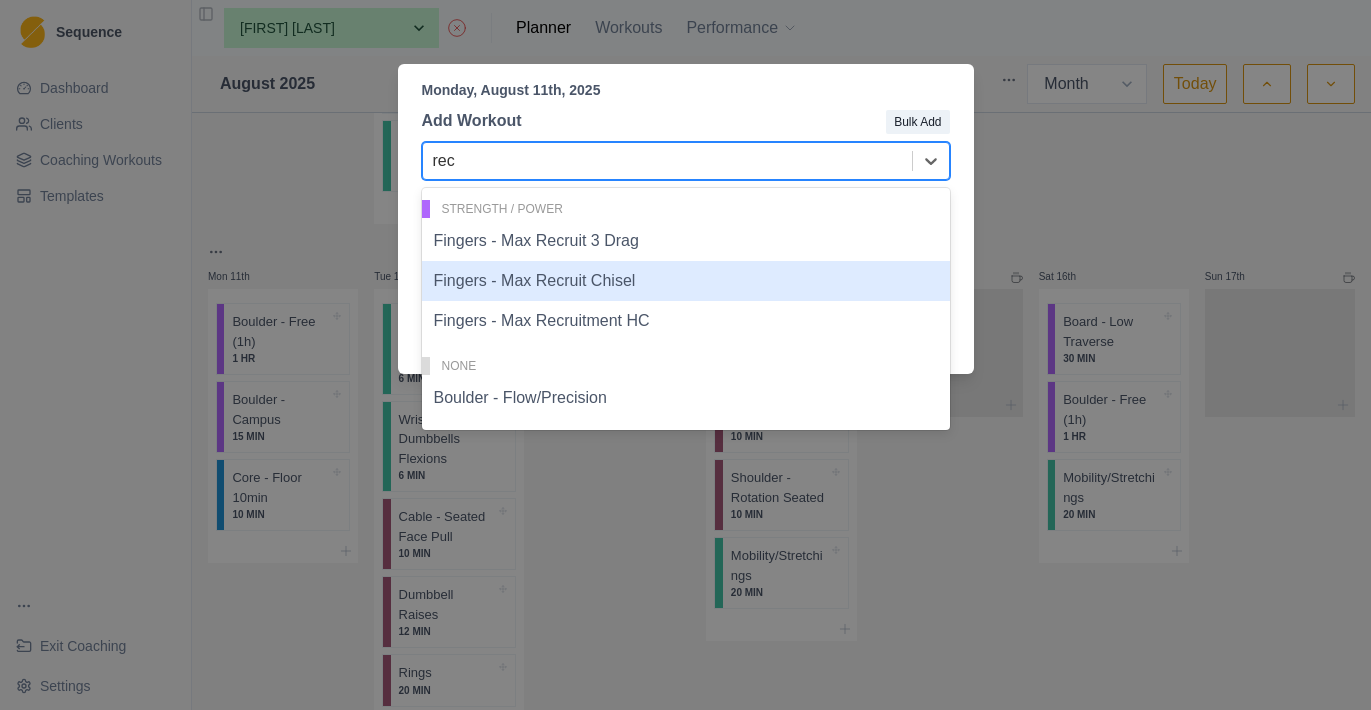 click on "Fingers - Max Recruit Chisel" at bounding box center (686, 281) 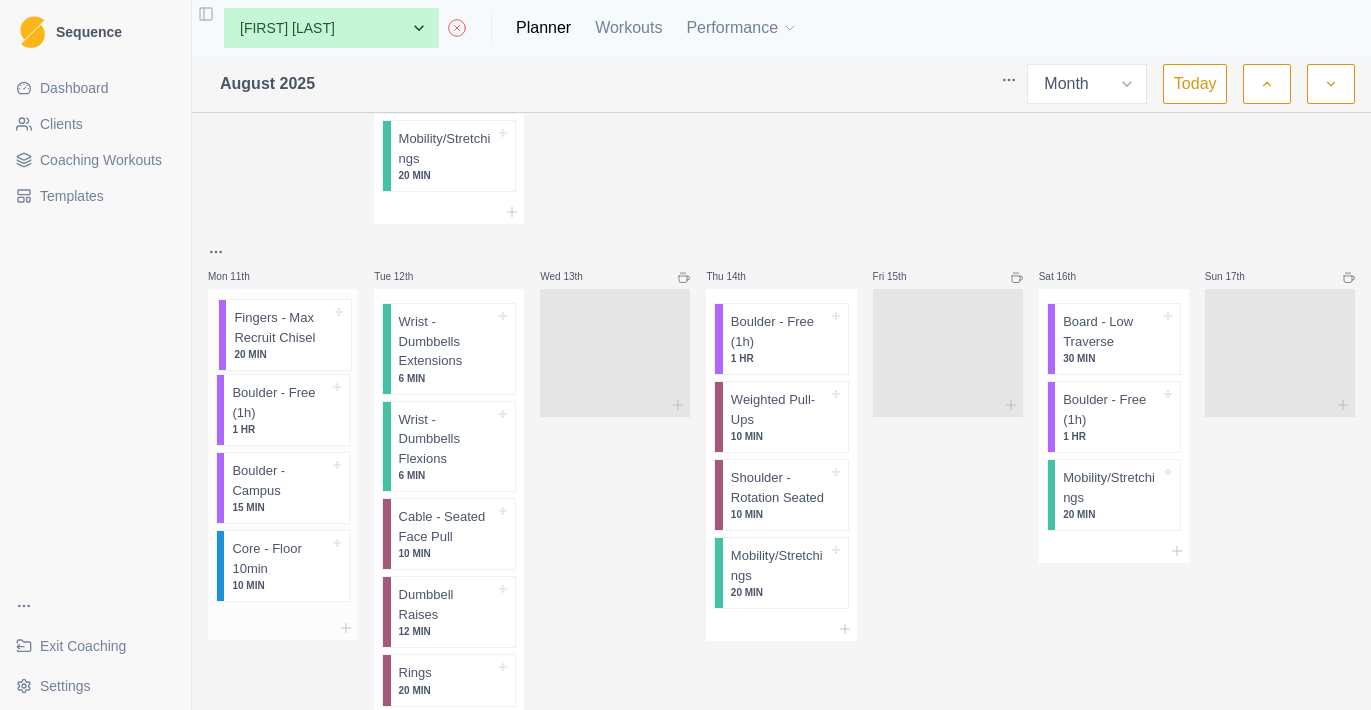 drag, startPoint x: 286, startPoint y: 559, endPoint x: 288, endPoint y: 313, distance: 246.00813 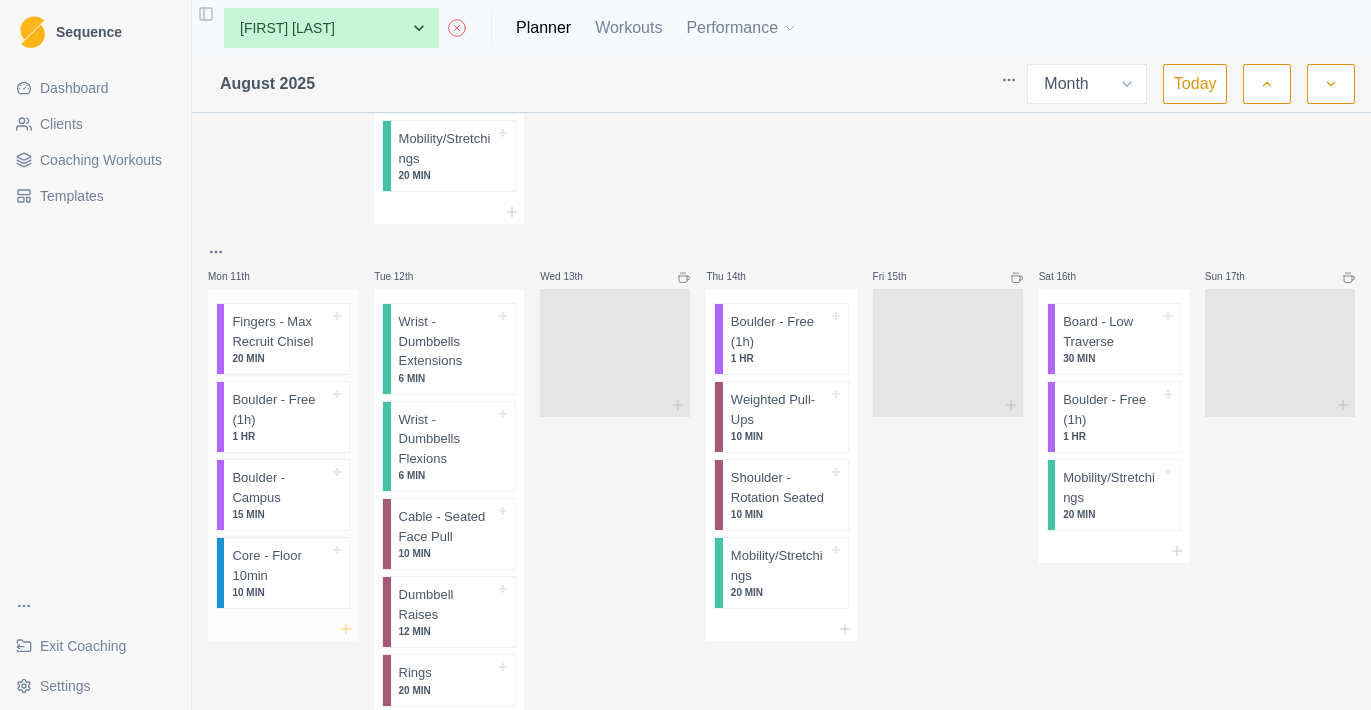 click 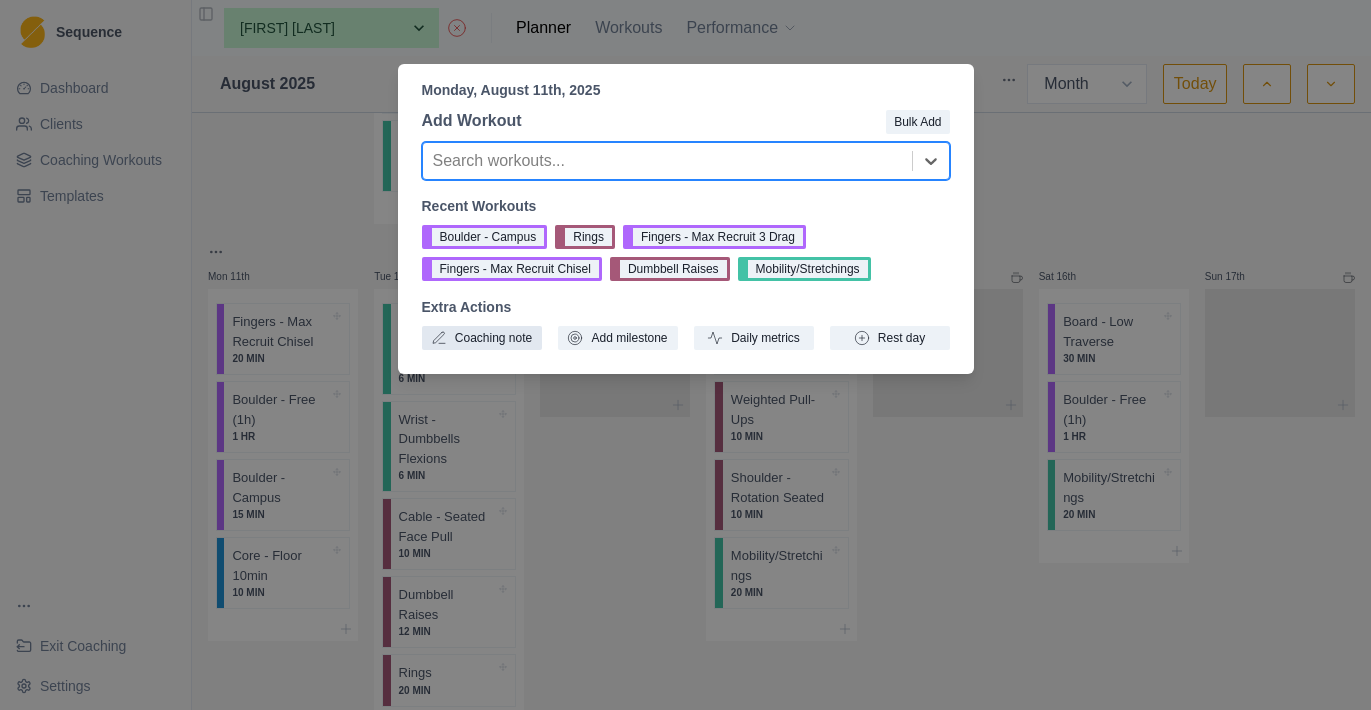 click on "Coaching note" at bounding box center [482, 338] 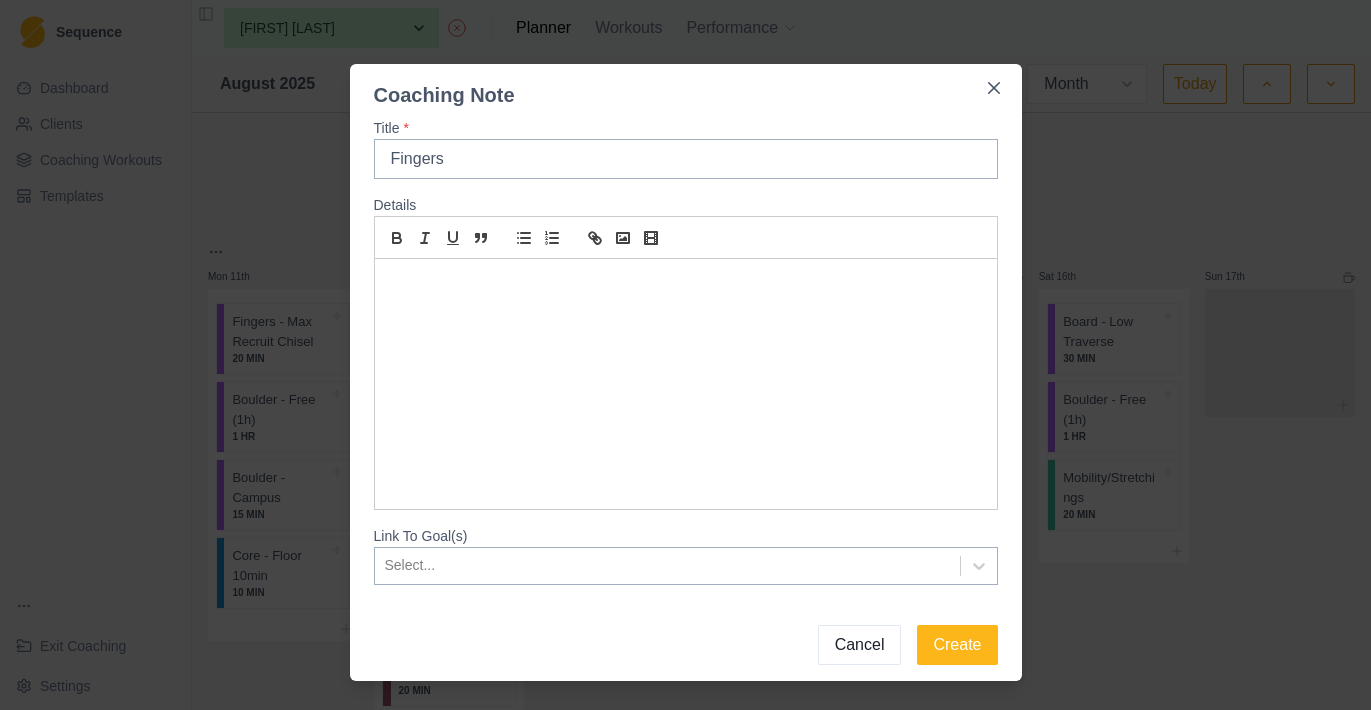 type on "Fingers" 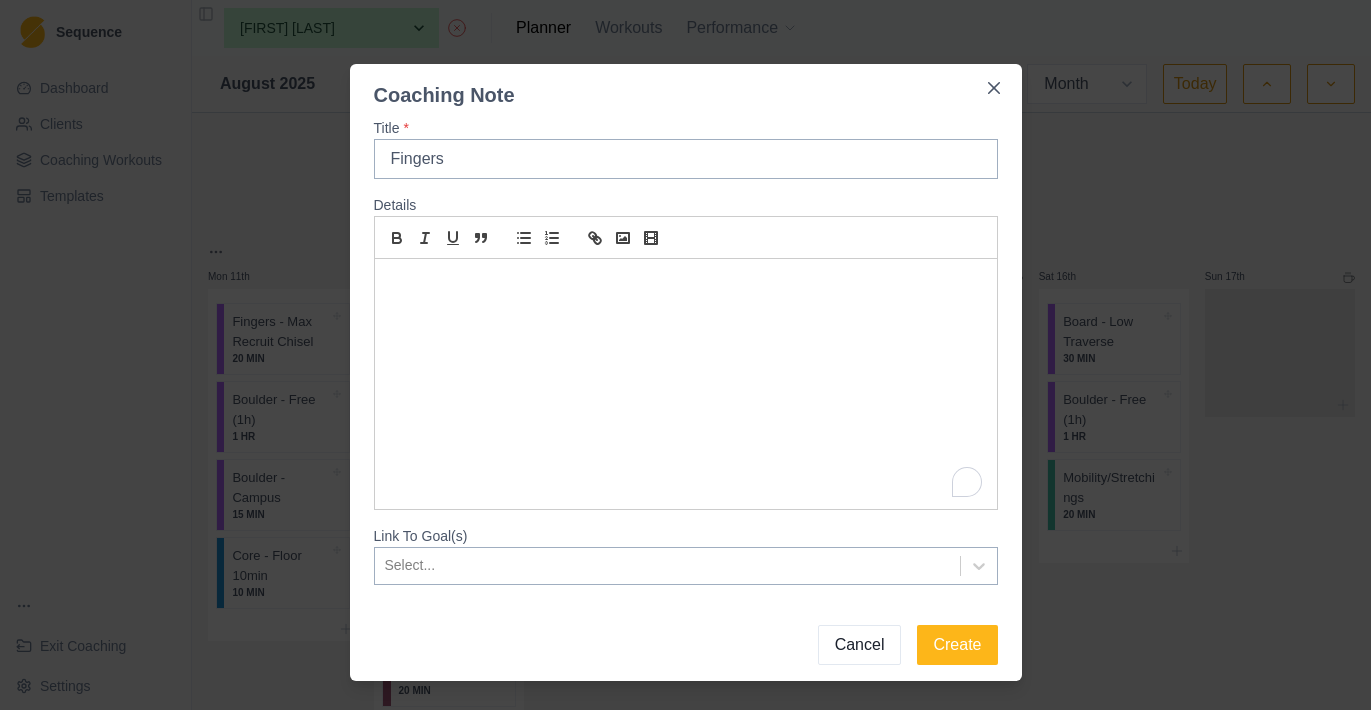 type 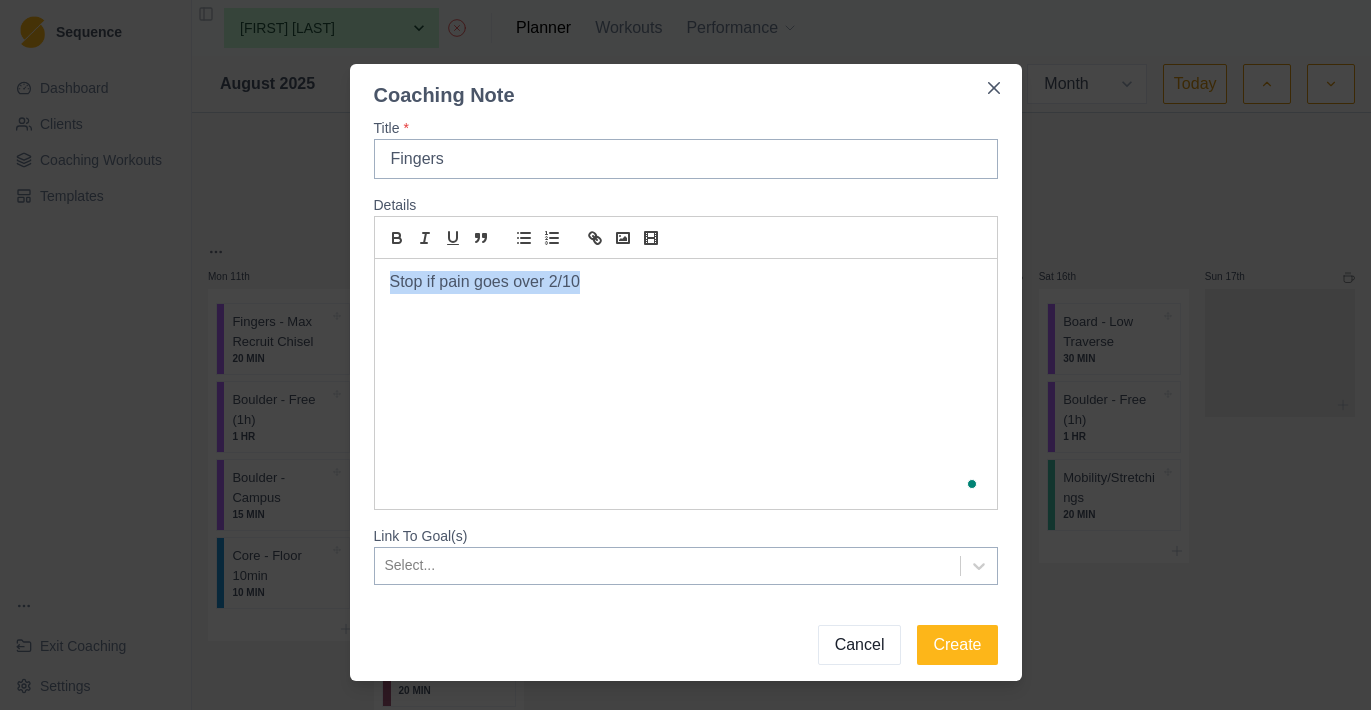 copy on "Stop if pain goes over 2/10" 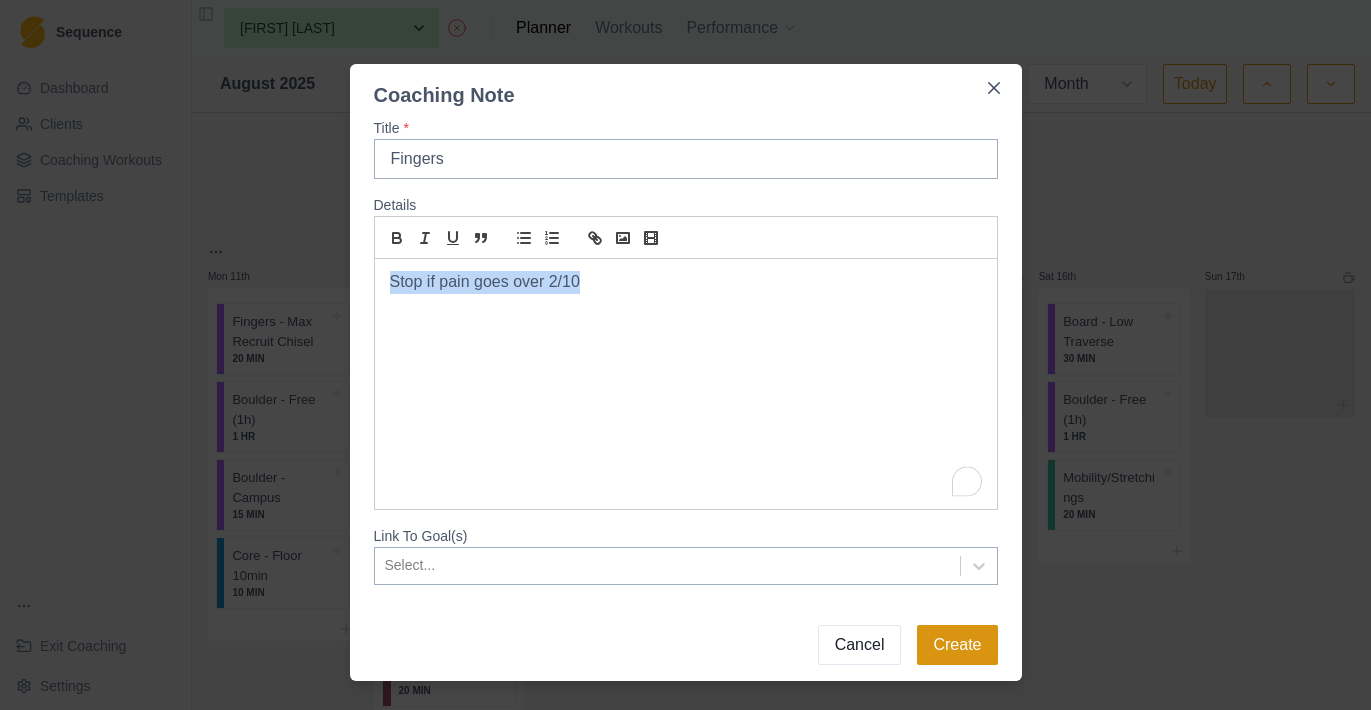 click on "Create" at bounding box center [957, 645] 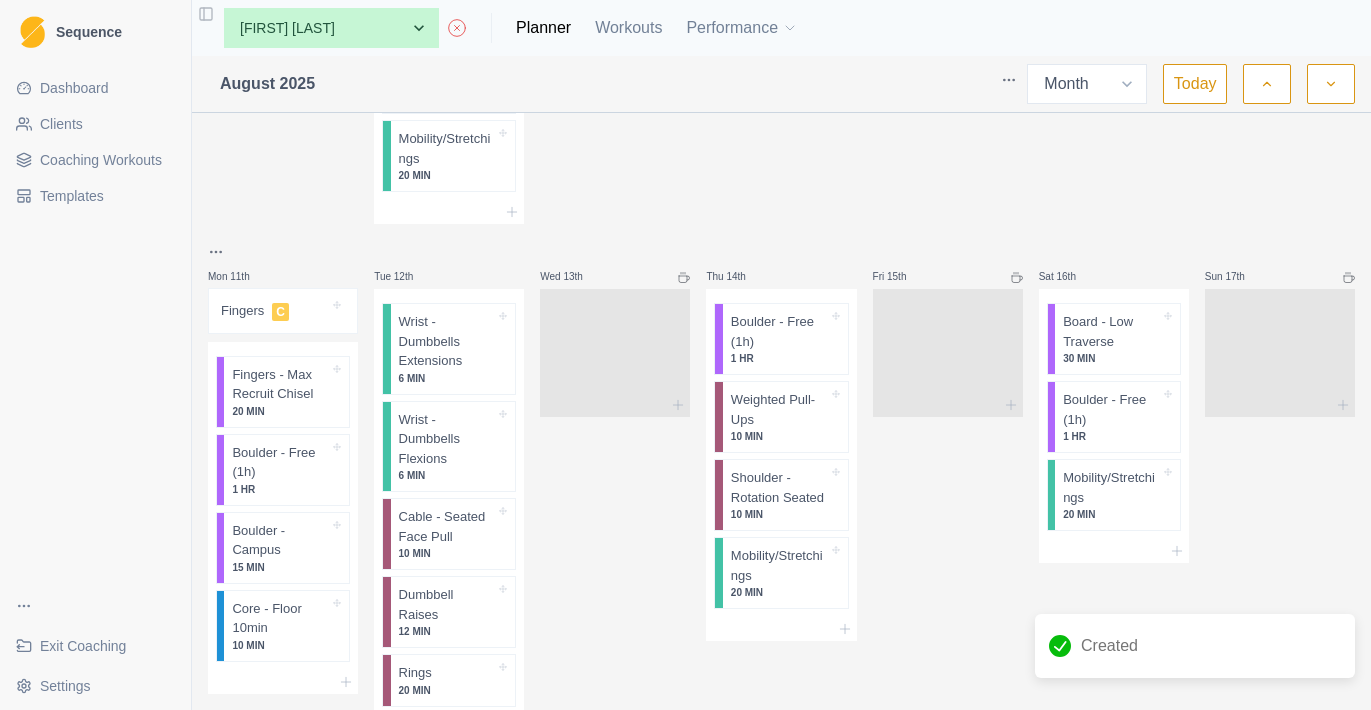 click on "Thu 14th Boulder - Free (1h) 1 HR Weighted Pull-Ups 10 MIN Shoulder - Rotation Seated 10 MIN Mobility/Stretchings 20 MIN" at bounding box center [781, 528] 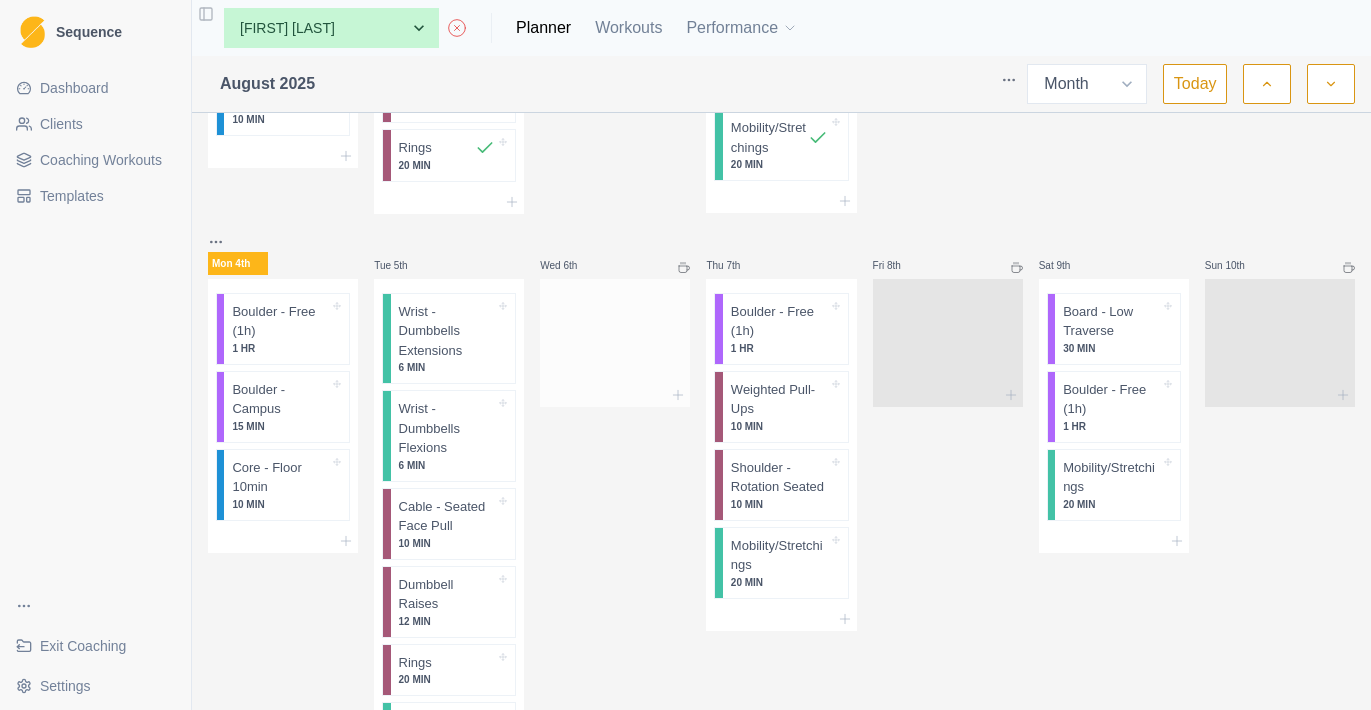 scroll, scrollTop: 416, scrollLeft: 0, axis: vertical 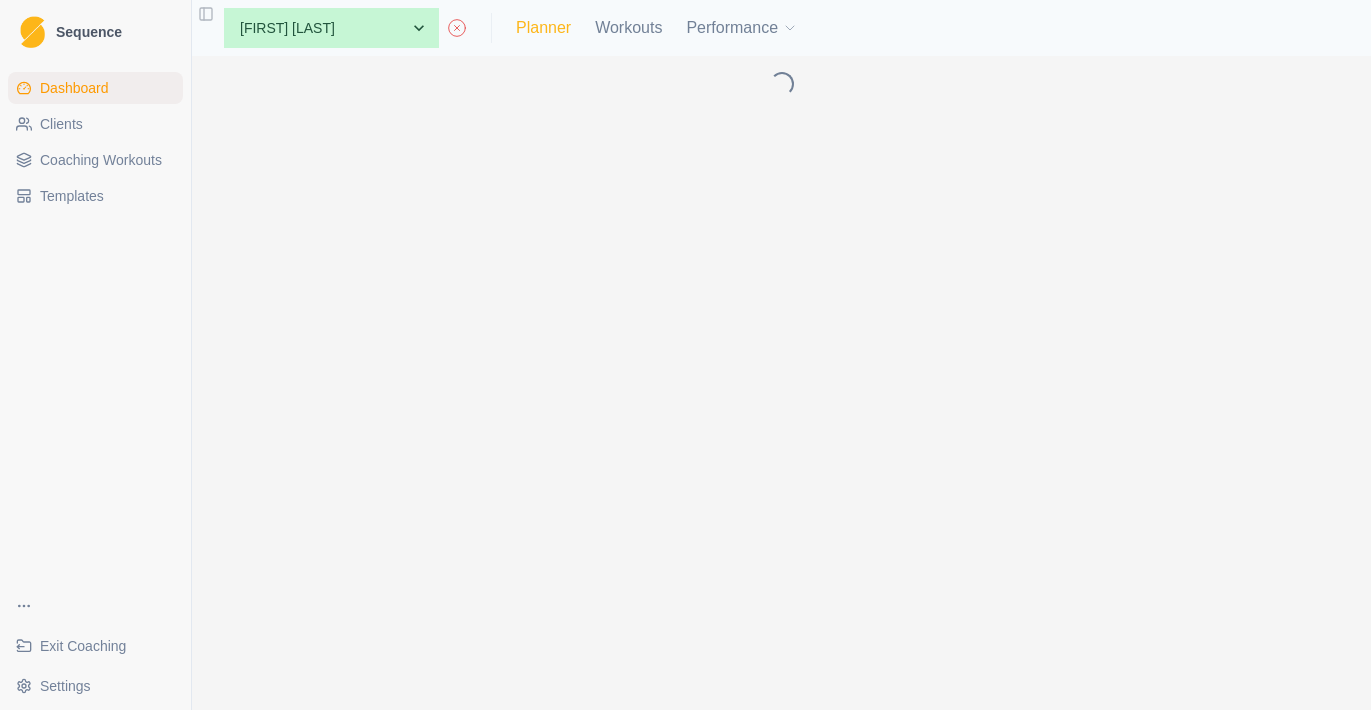 click on "Planner" at bounding box center [543, 28] 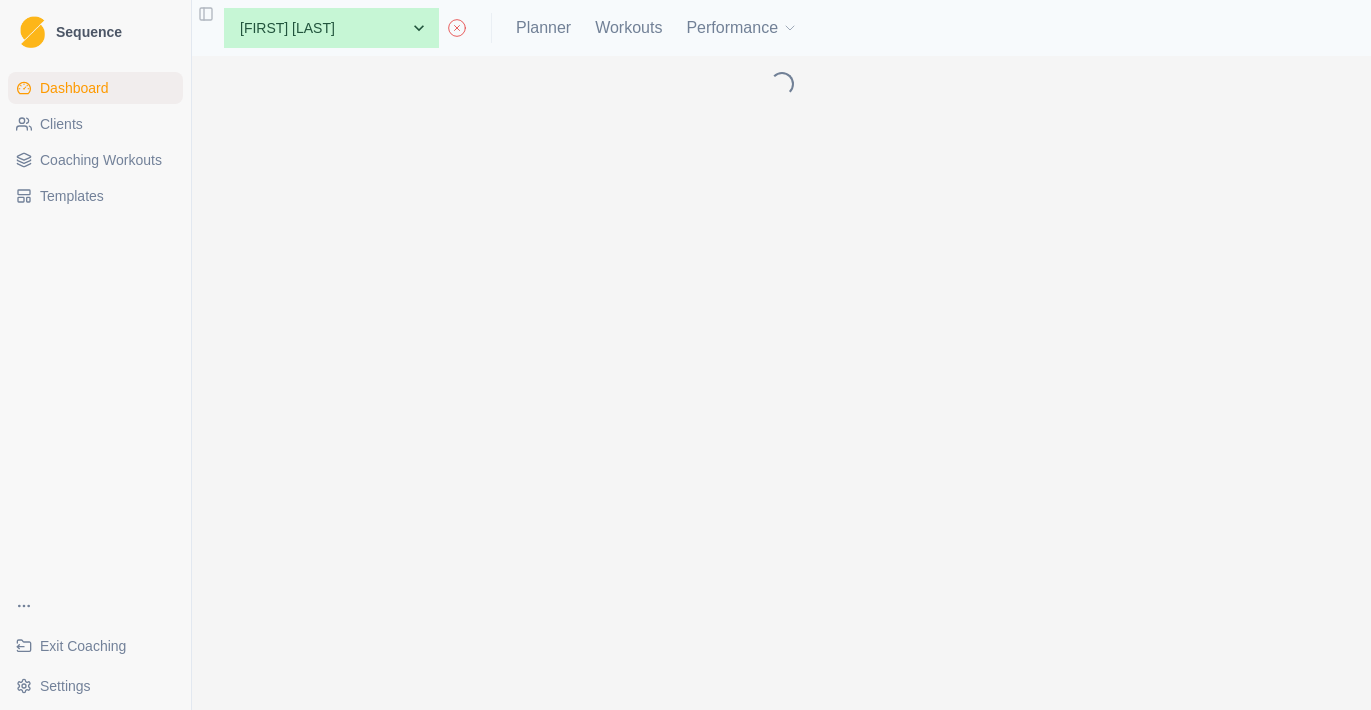 select on "month" 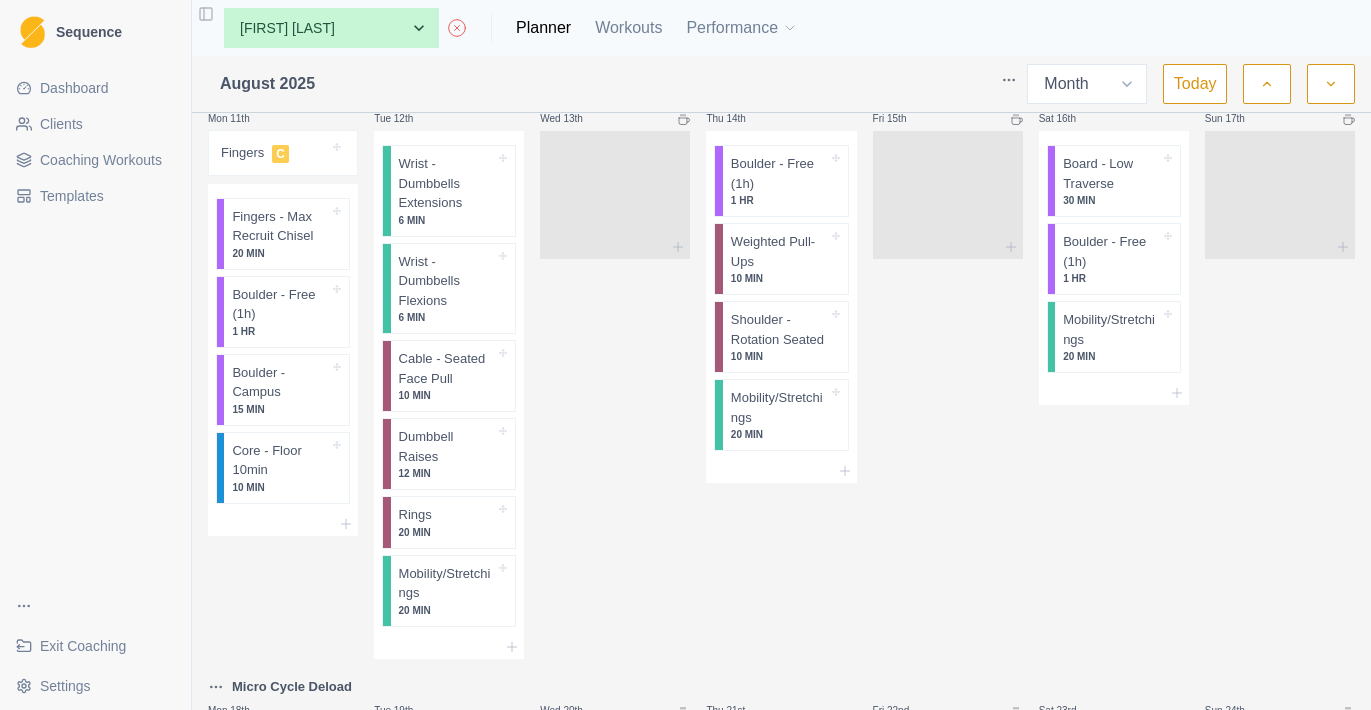 scroll, scrollTop: 1192, scrollLeft: 0, axis: vertical 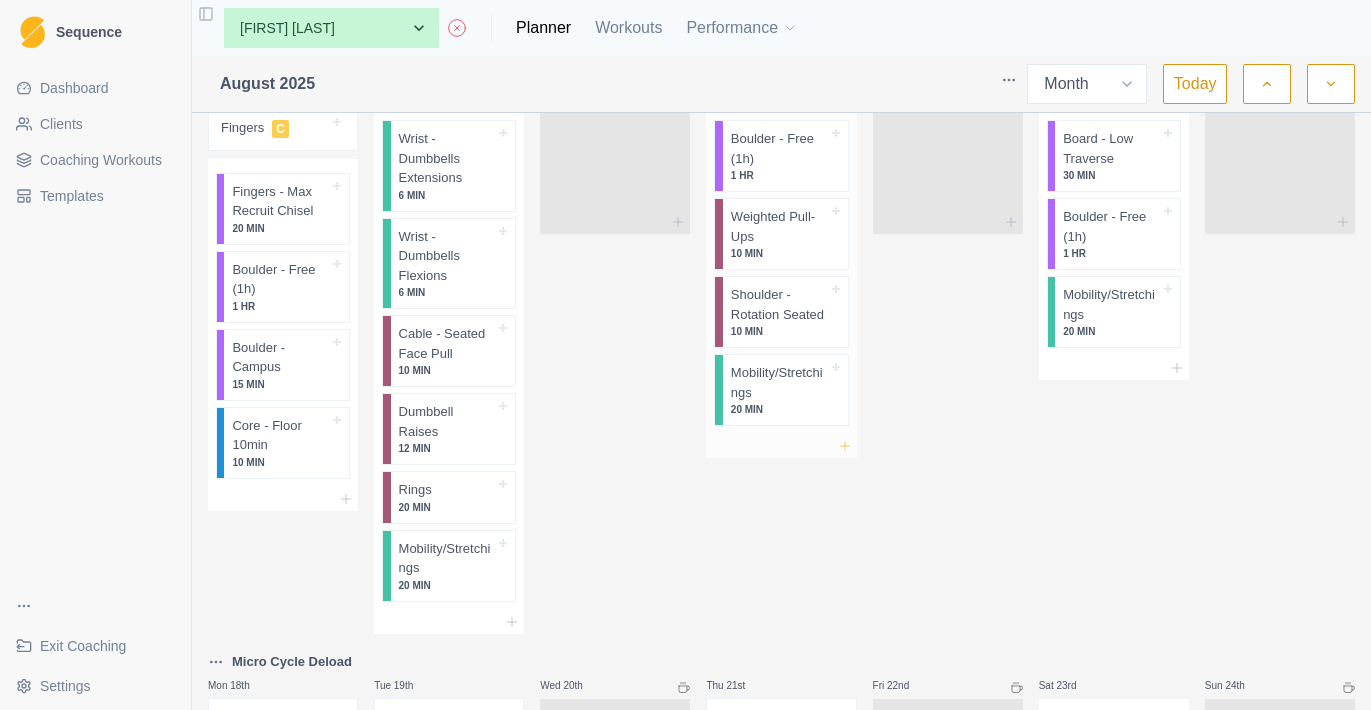 click 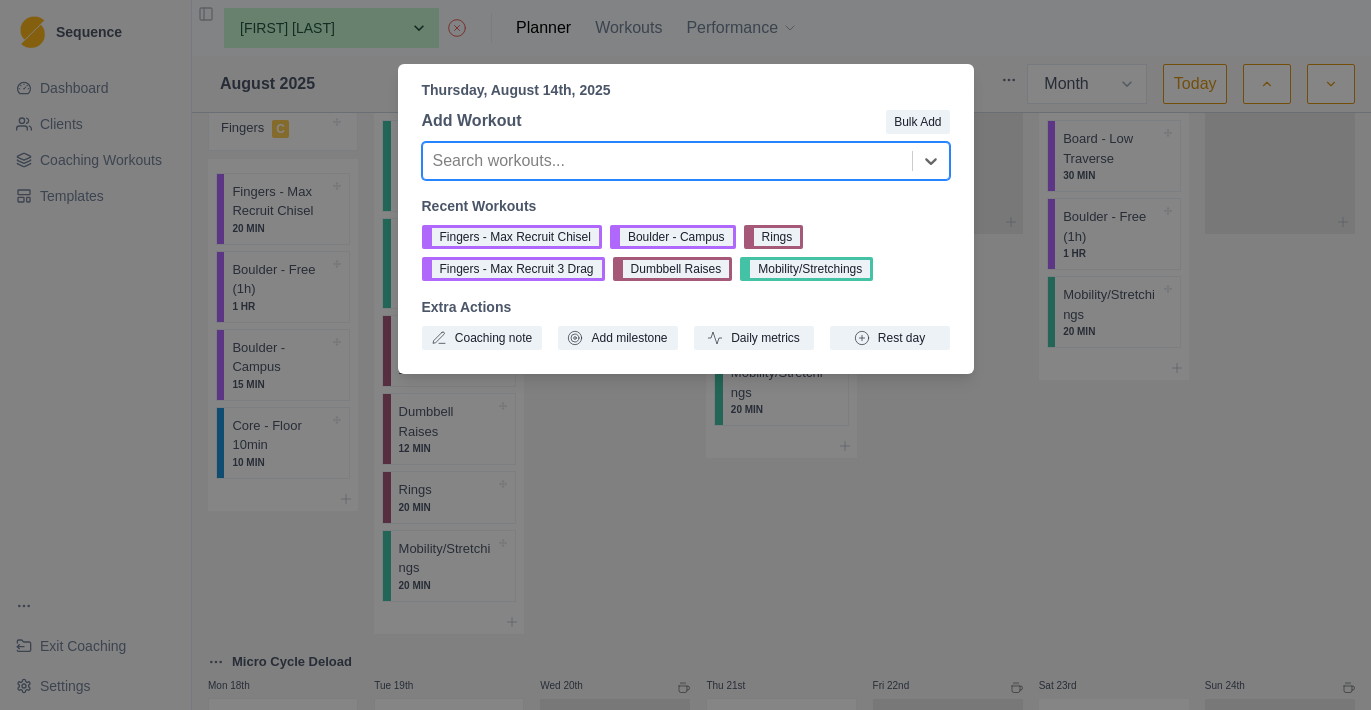 click on "Thursday, August 14th, 2025 Add Workout Bulk Add option , selected. Select is focused ,type to refine list, press Down to open the menu,  Search workouts... Recent Workouts Fingers - Max Recruit Chisel Boulder - Campus Rings Fingers - Max Recruit 3 Drag Dumbbell Raises Mobility/Stretchings Extra Actions Coaching note Add milestone Daily metrics Rest day" at bounding box center (685, 355) 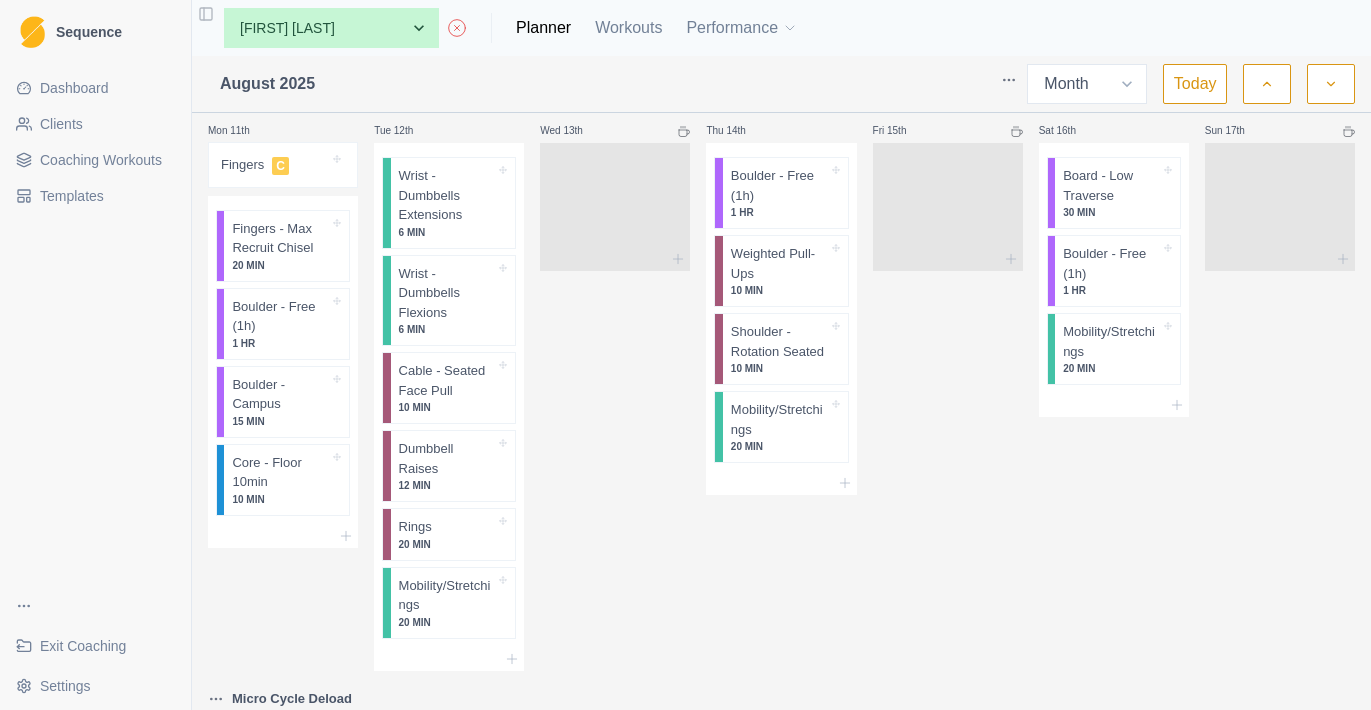 scroll, scrollTop: 1143, scrollLeft: 0, axis: vertical 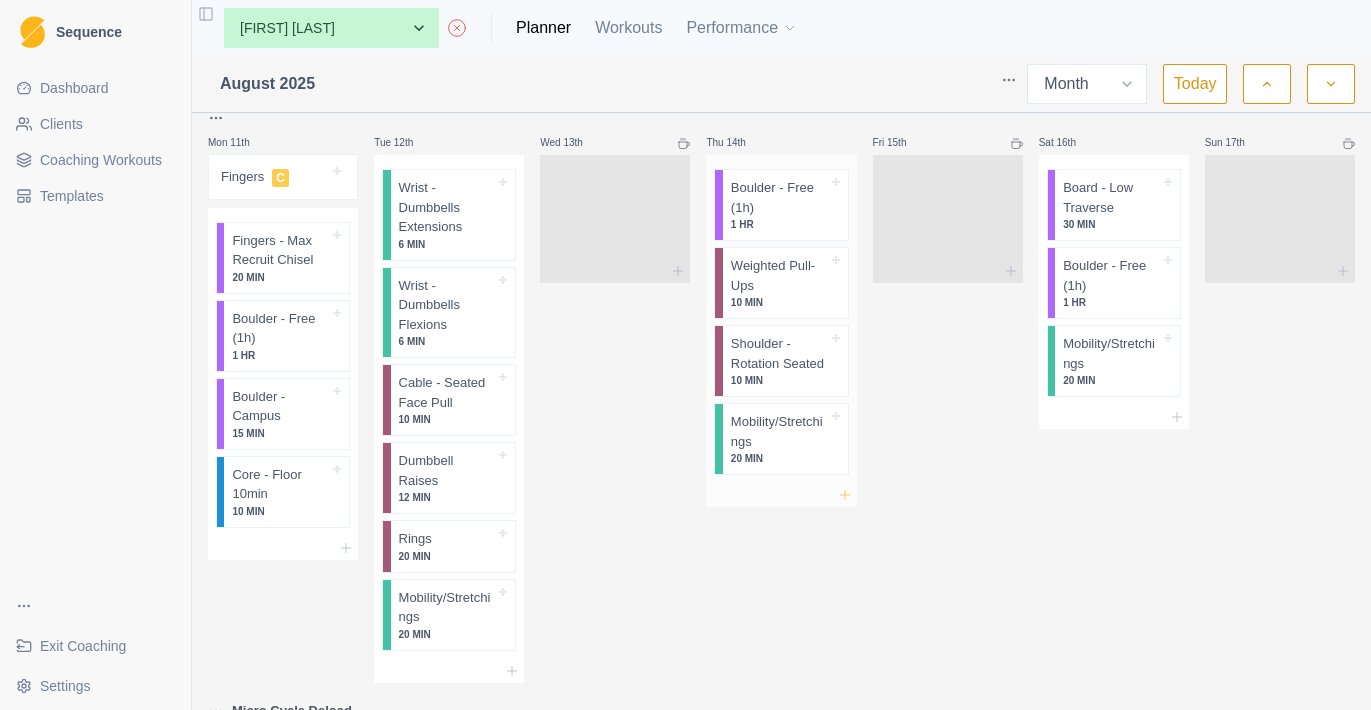 click 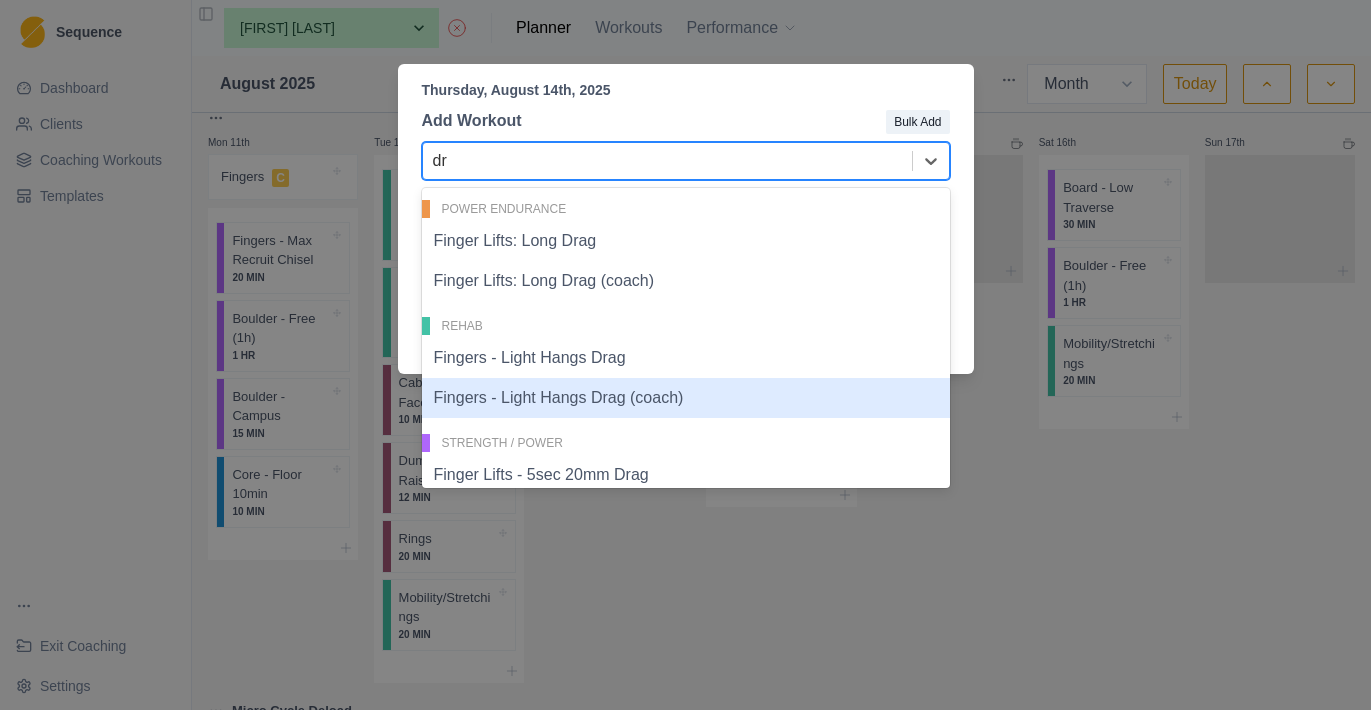 type on "d" 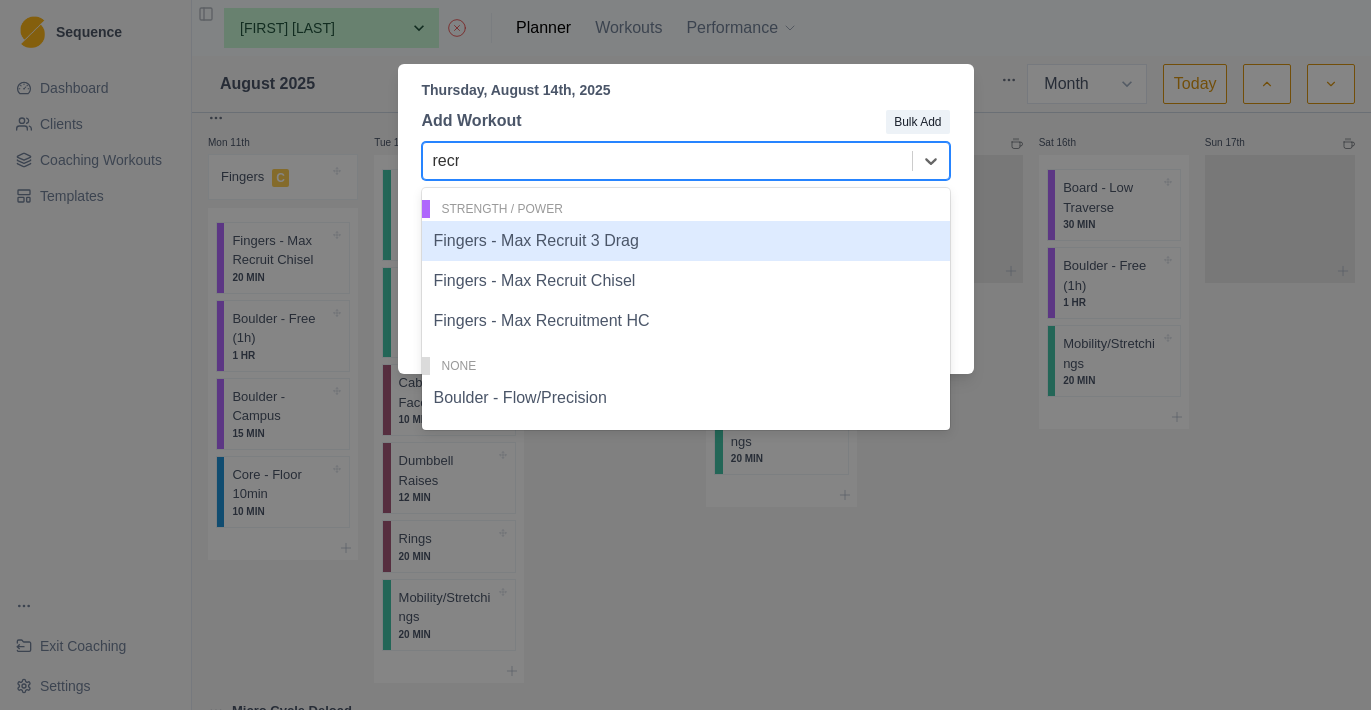 type on "recru" 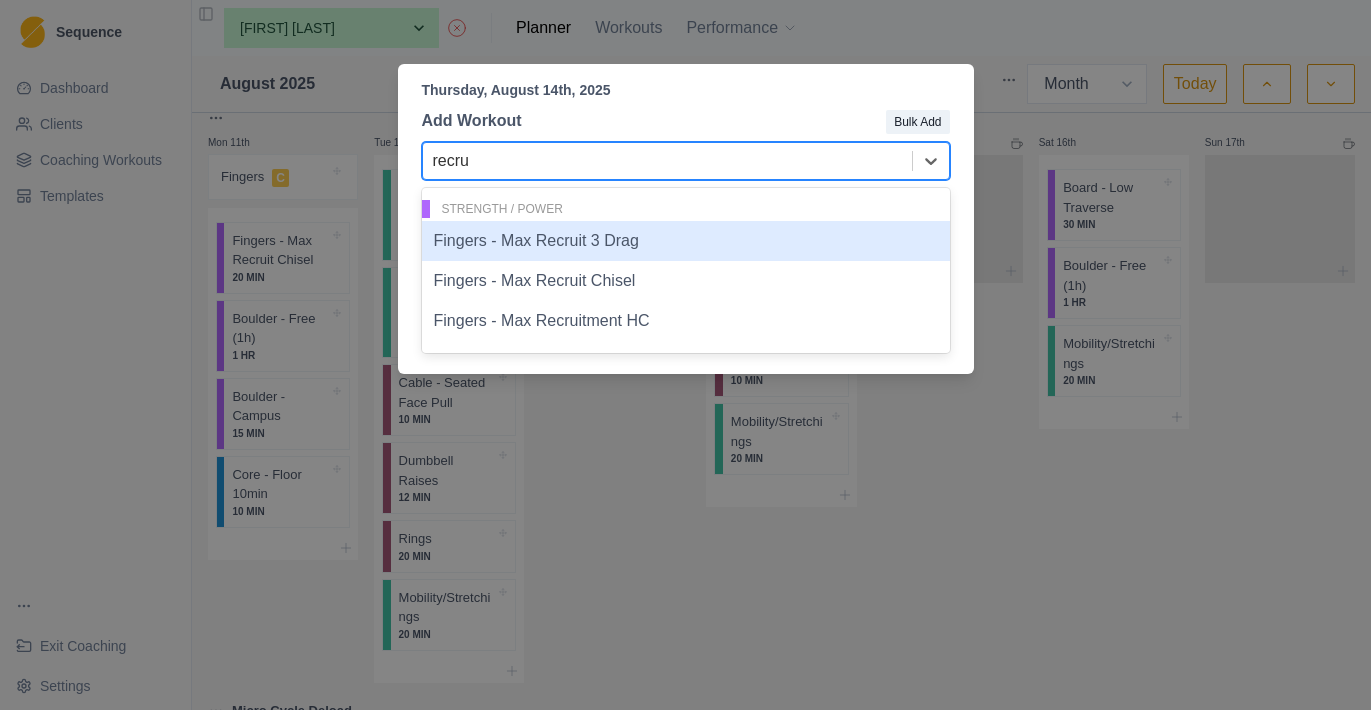 click on "Fingers - Max Recruit 3 Drag" at bounding box center [686, 241] 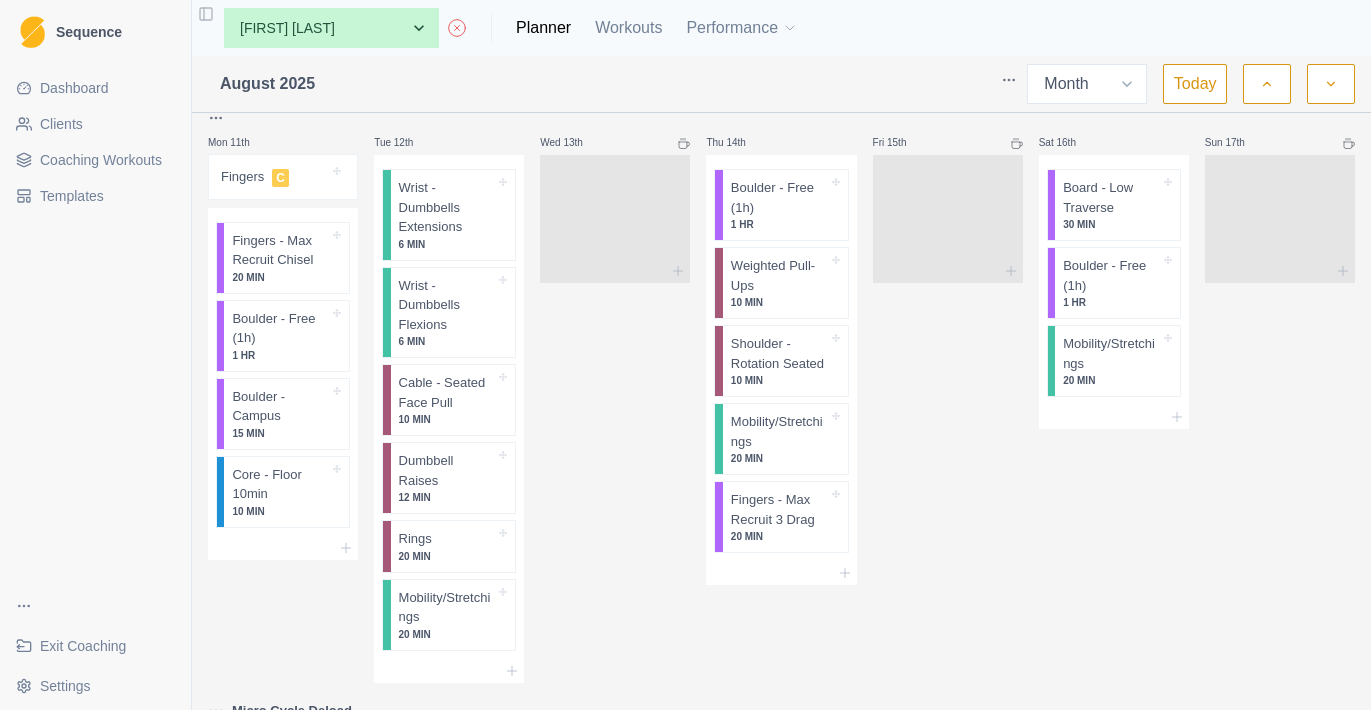 scroll, scrollTop: 1132, scrollLeft: 0, axis: vertical 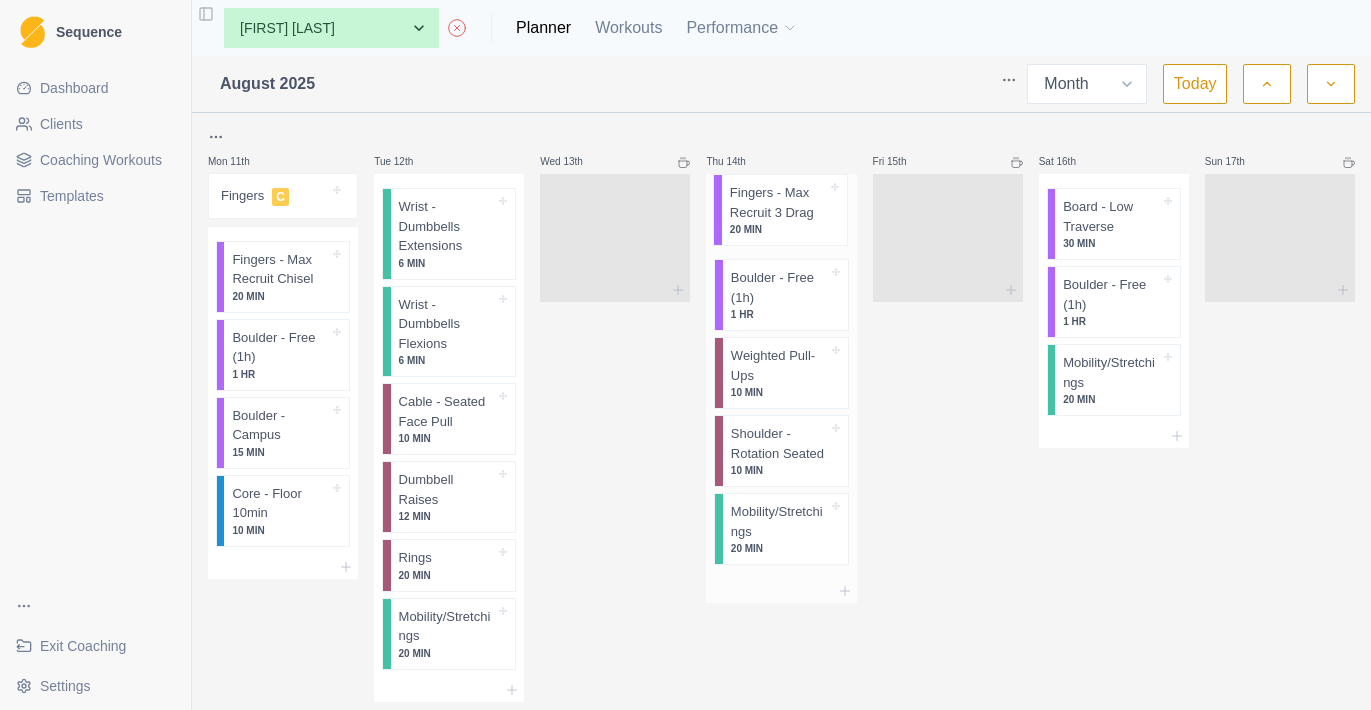 drag, startPoint x: 759, startPoint y: 502, endPoint x: 758, endPoint y: 186, distance: 316.0016 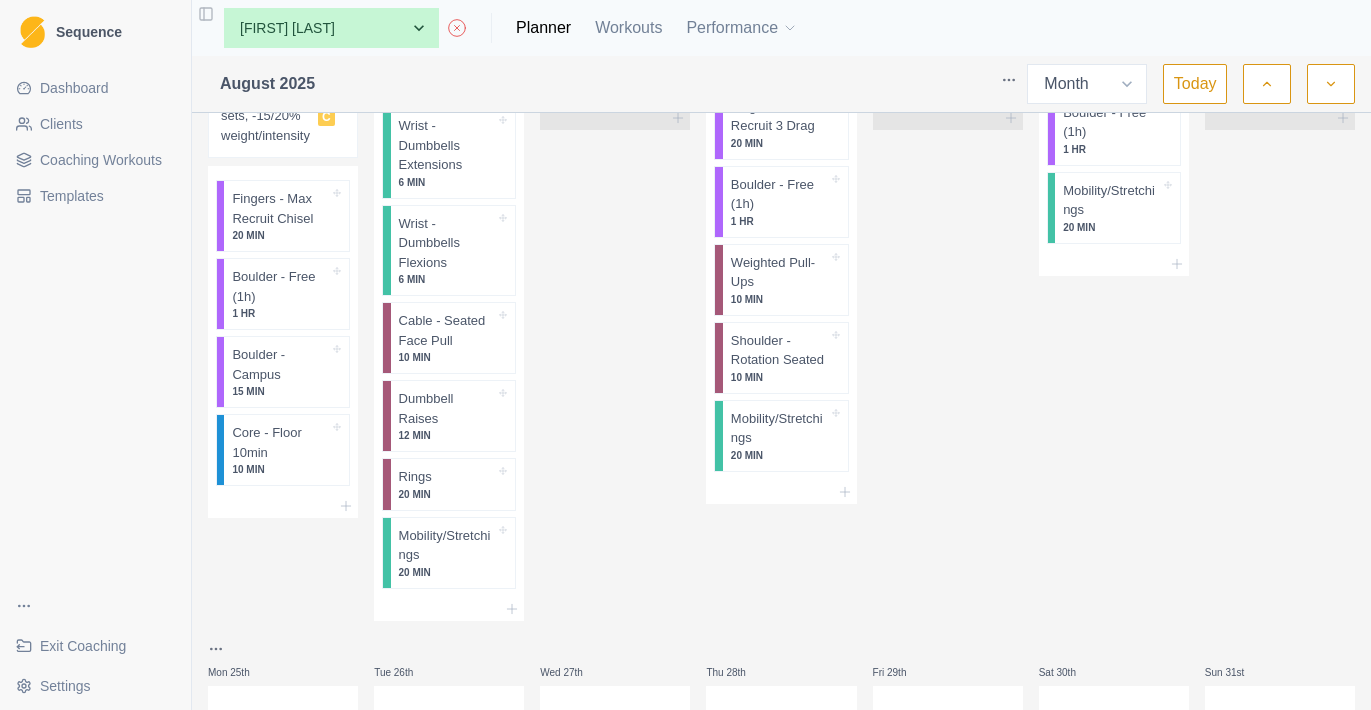 scroll, scrollTop: 1743, scrollLeft: 0, axis: vertical 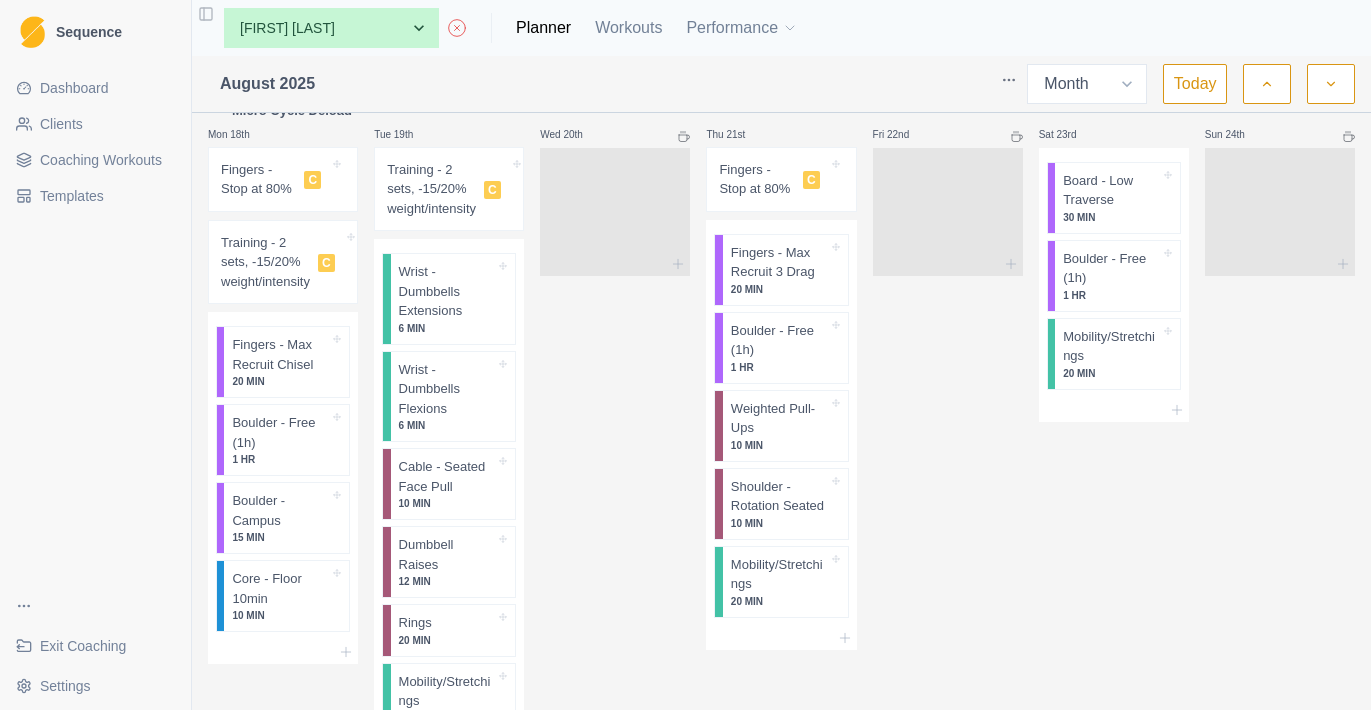 click on "Fingers - Stop at 80%" at bounding box center (258, 179) 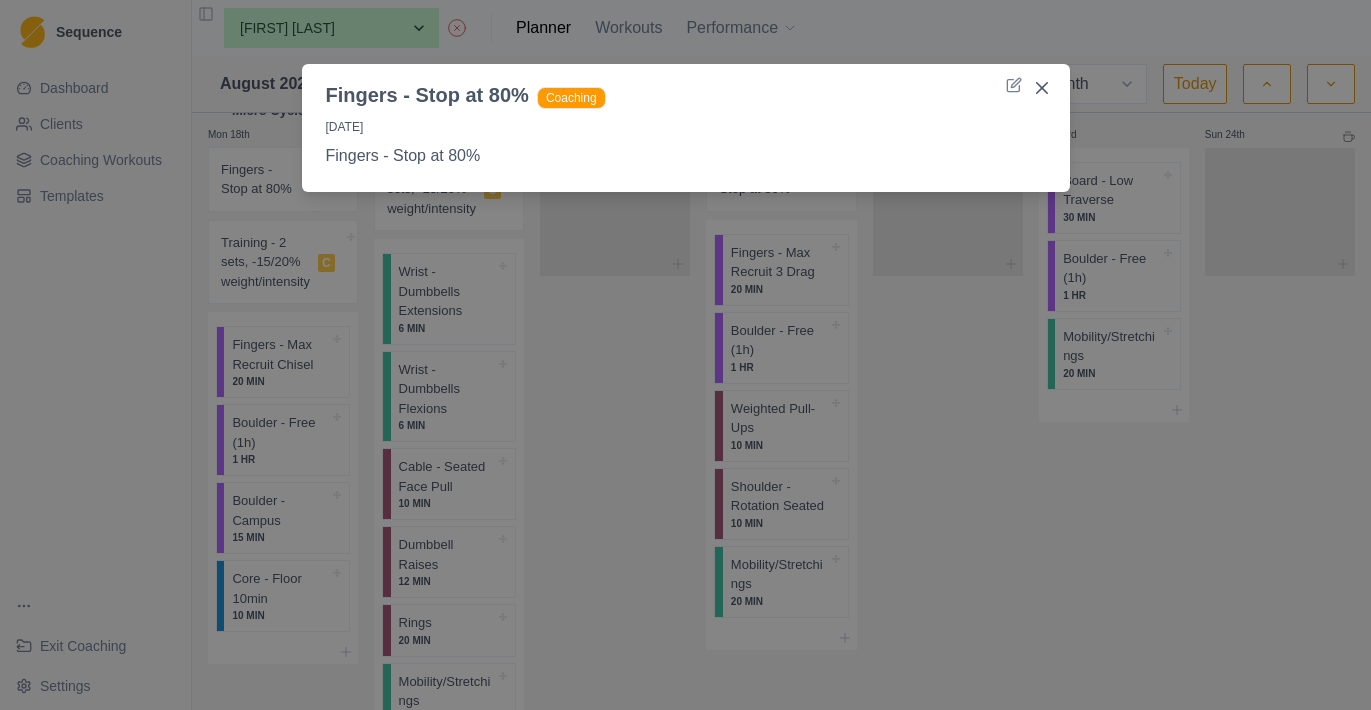 click on "Fingers - Stop at 80% Coaching 18/8/25 Fingers - Stop at 80%" at bounding box center [685, 355] 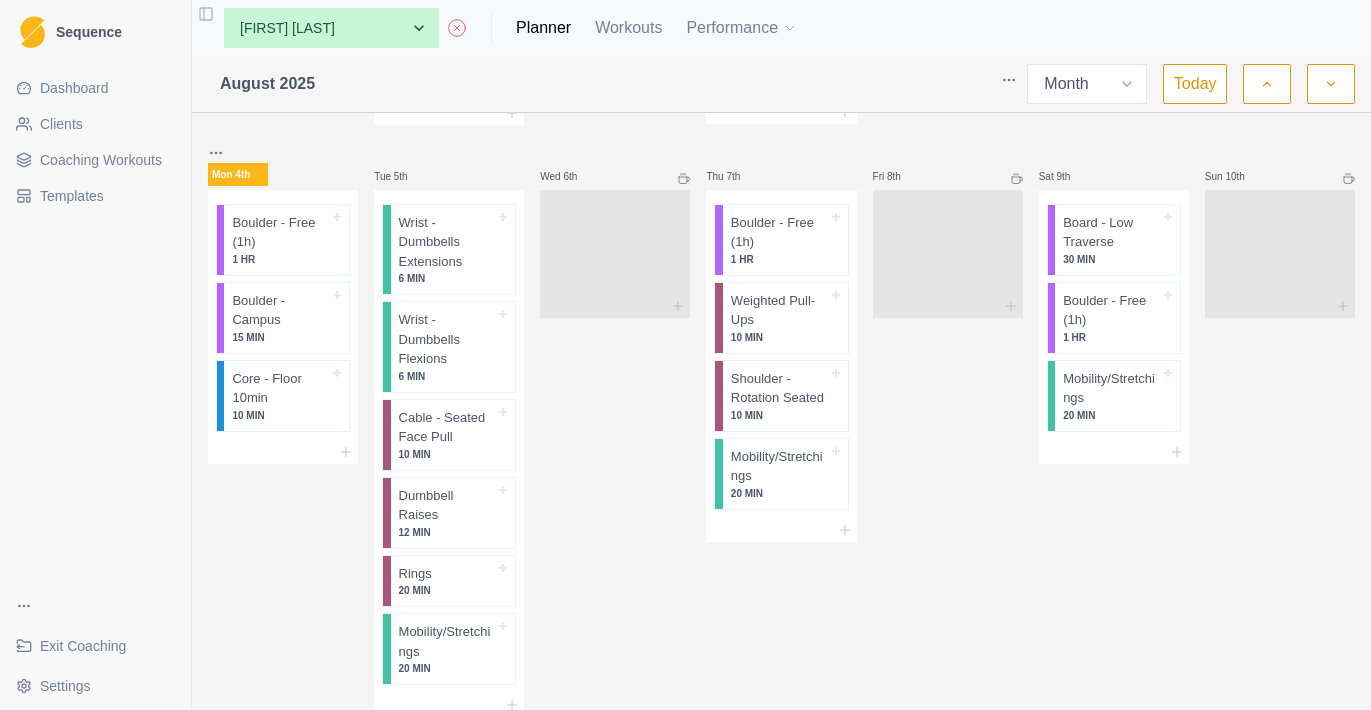 scroll, scrollTop: 505, scrollLeft: 0, axis: vertical 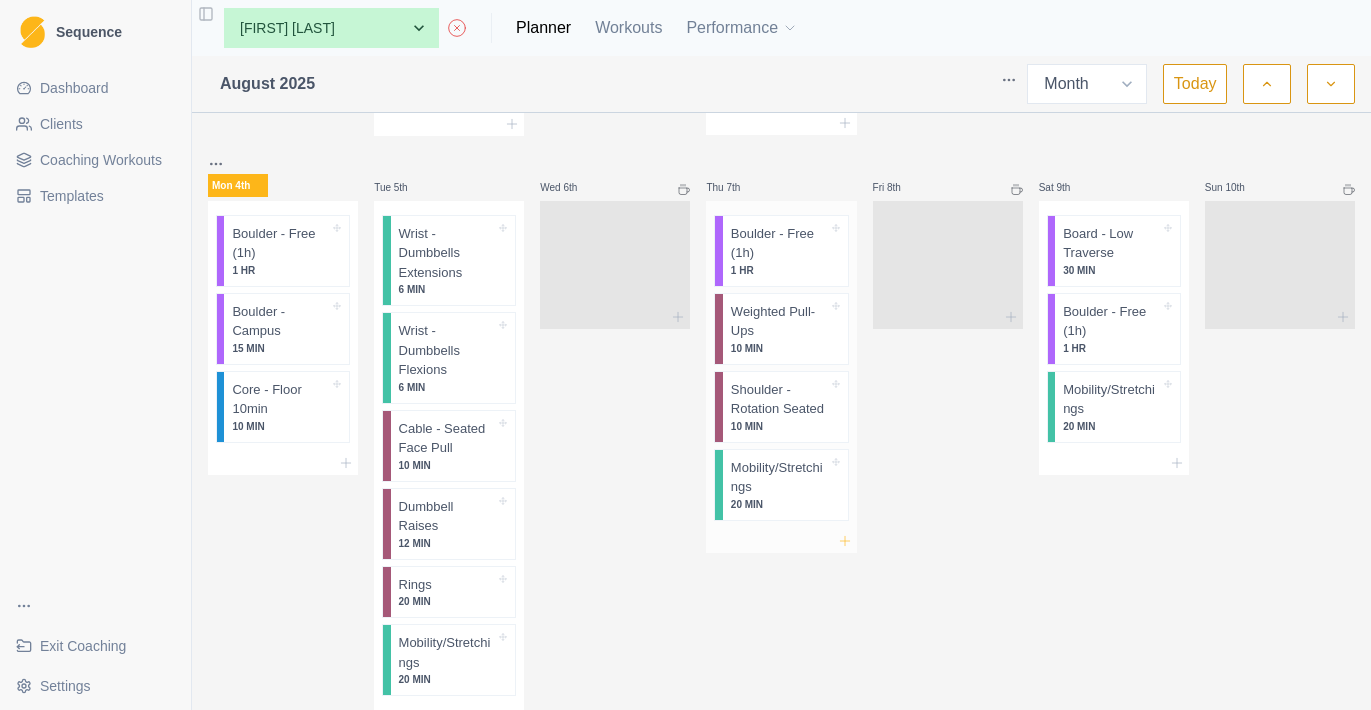 click 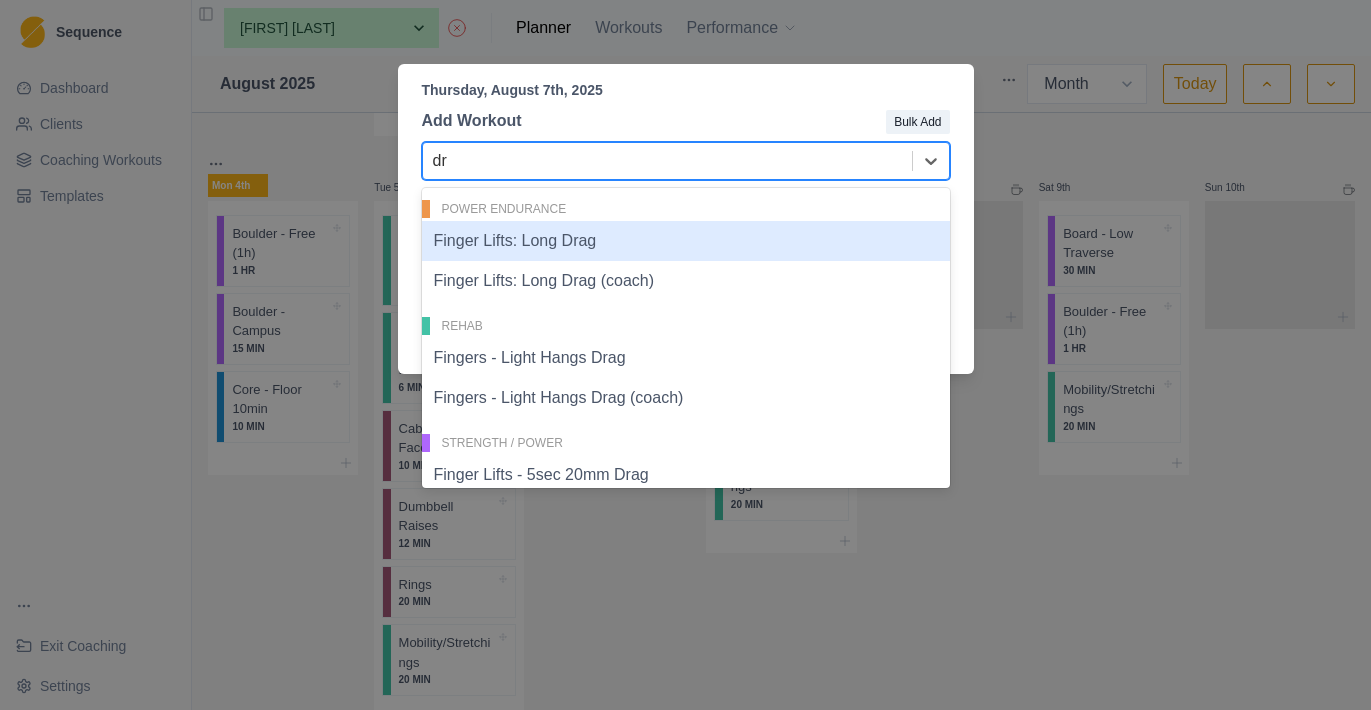 type on "d" 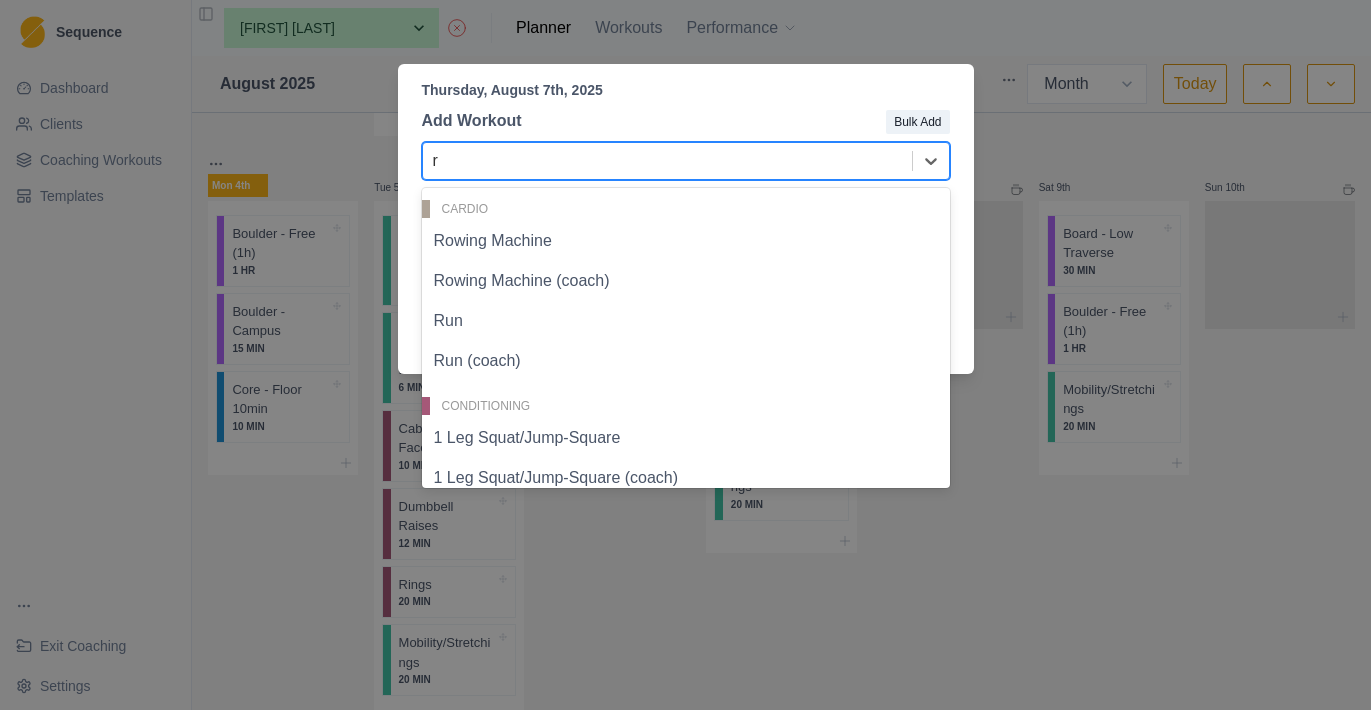 type on "re" 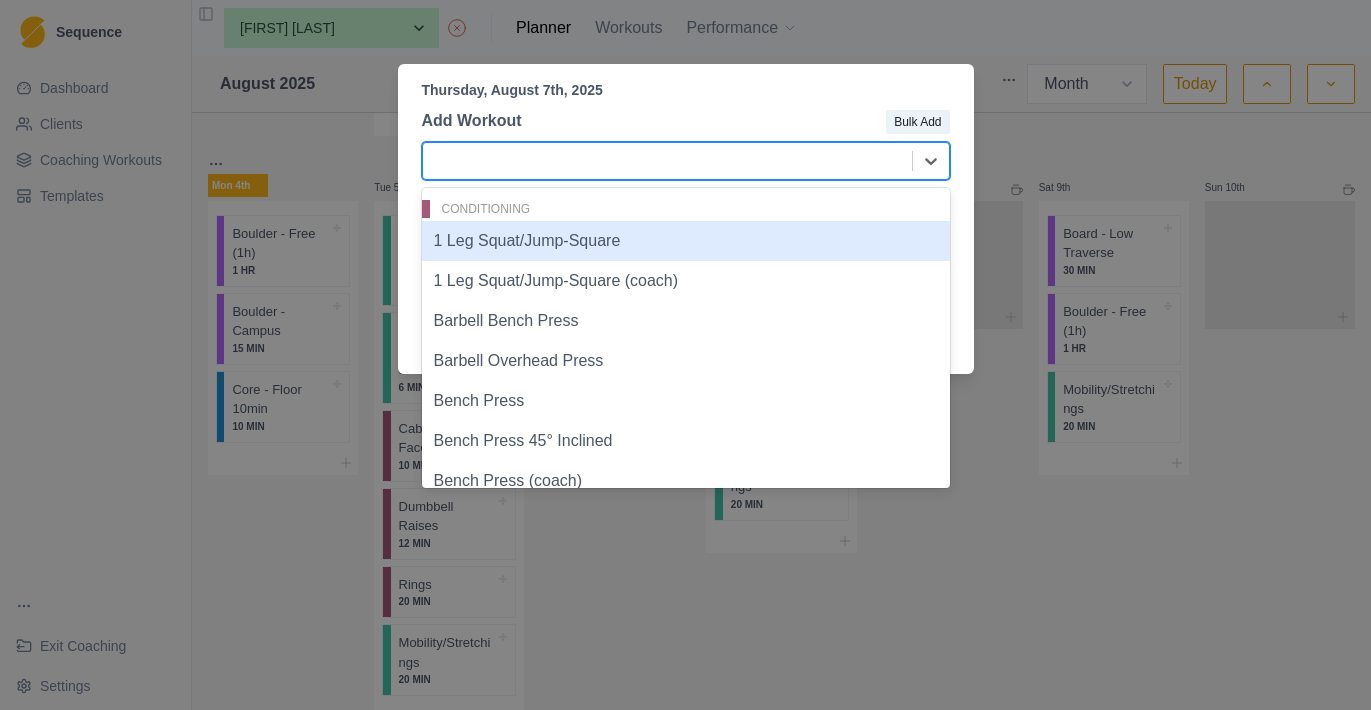 click on "Thursday, August 7th, 2025 Add Workout Bulk Add 1 Leg Squat/Jump-Square, 1 of 138. 138 results available for search term re. Use Up and Down to choose options, press Enter to select the currently focused option, press Escape to exit the menu, press Tab to select the option and exit the menu. Conditioning 1 Leg Squat/Jump-Square 1 Leg Squat/Jump-Square (coach) Barbell Bench Press Barbell Overhead Press  Bench Press Bench Press 45° Inclined Bench Press (coach) Bench Press - Dumbbells Bench Press Iso 120° Bench Press Iso 120° (coach) Bench Press Iso 90° Bench Press Iso 90° (coach) Bench Press - Prog Bench Press - Prog (coach) Dumbbell Bench Press Dumbbell Ext Rot + Reverse T's Dumbbell Ext Rot + Reverse T's (coach) Dumbbell Int Rot + Reverse Y's Dumbbell Int Rot + Reverse Y's (coach) Inclined Bench Press 45° Inclined Bench Press 45° (coach) Incline Dumbbell Press 45° Incline Dumbell Press 30° Iso - Frenchies Pronated Iso - Frenchies Pronated Prog Iso - Frenchies Pronated Prog (coach) Rear Delt Fly Core" at bounding box center [685, 355] 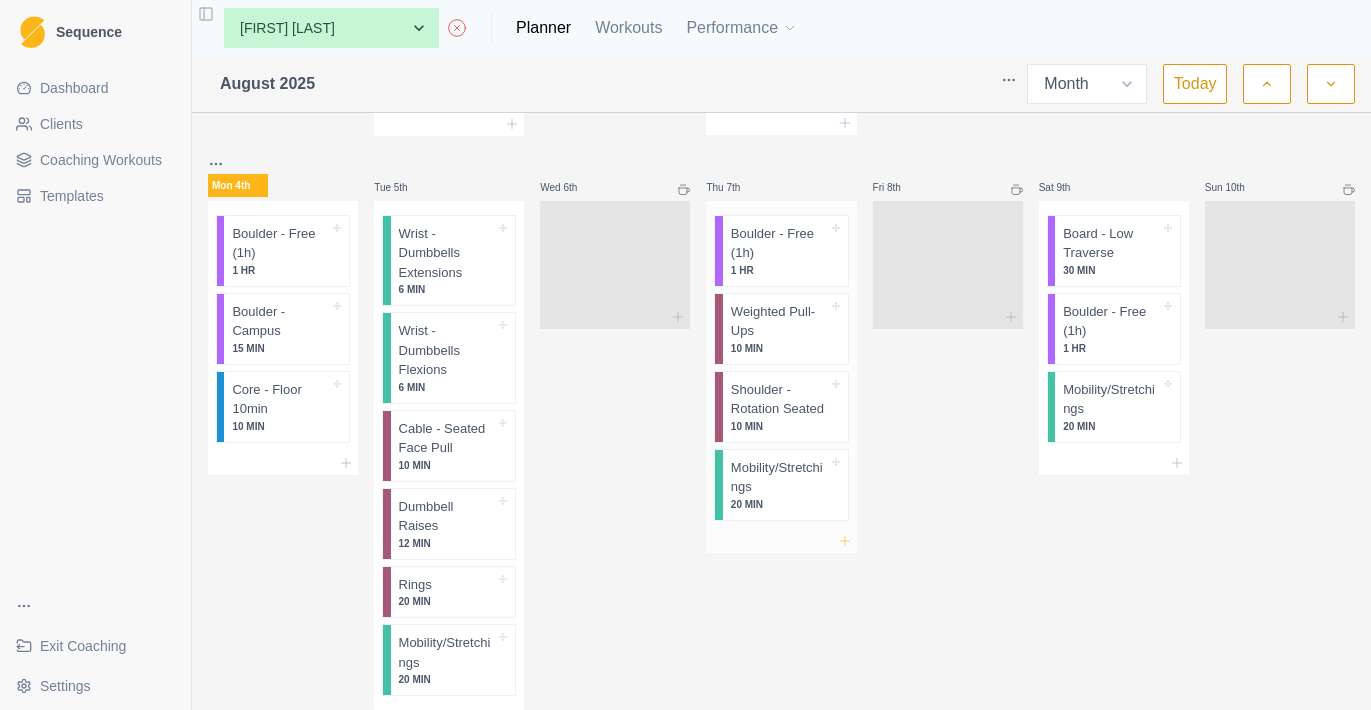 click 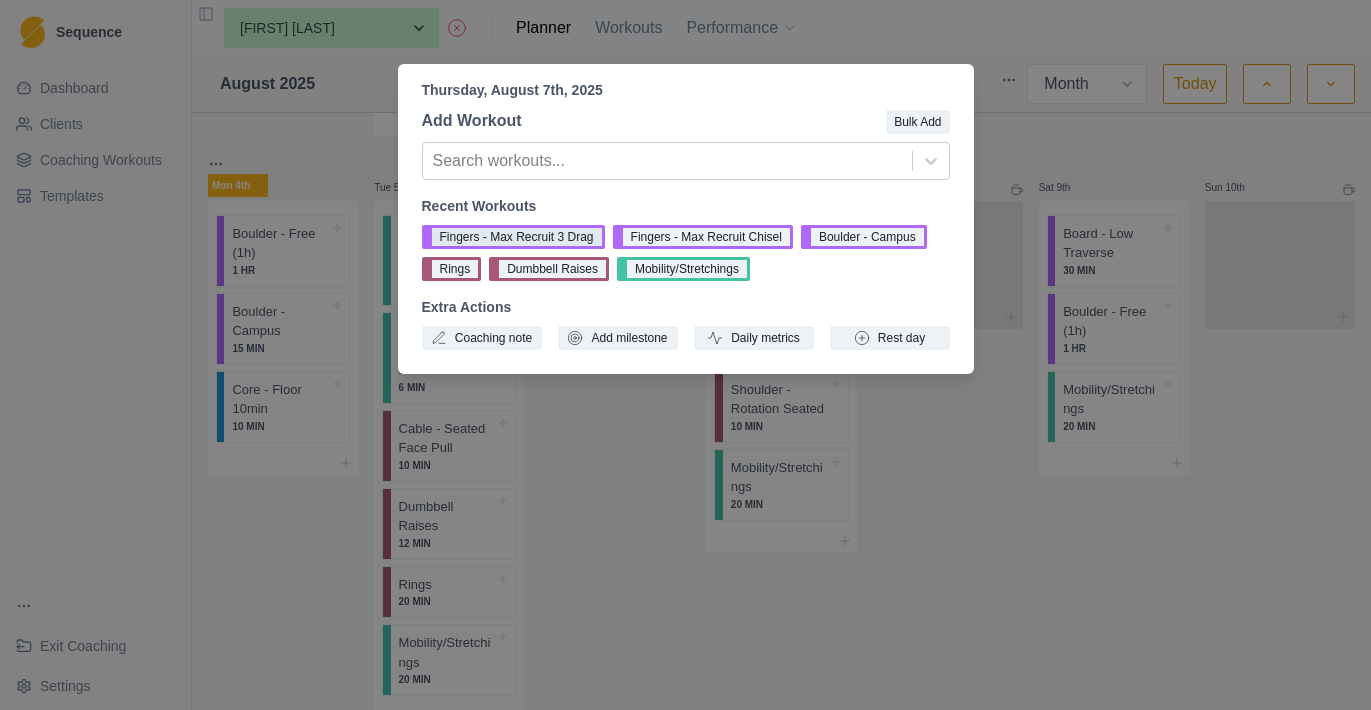 click on "Fingers - Max Recruit 3 Drag" at bounding box center [513, 237] 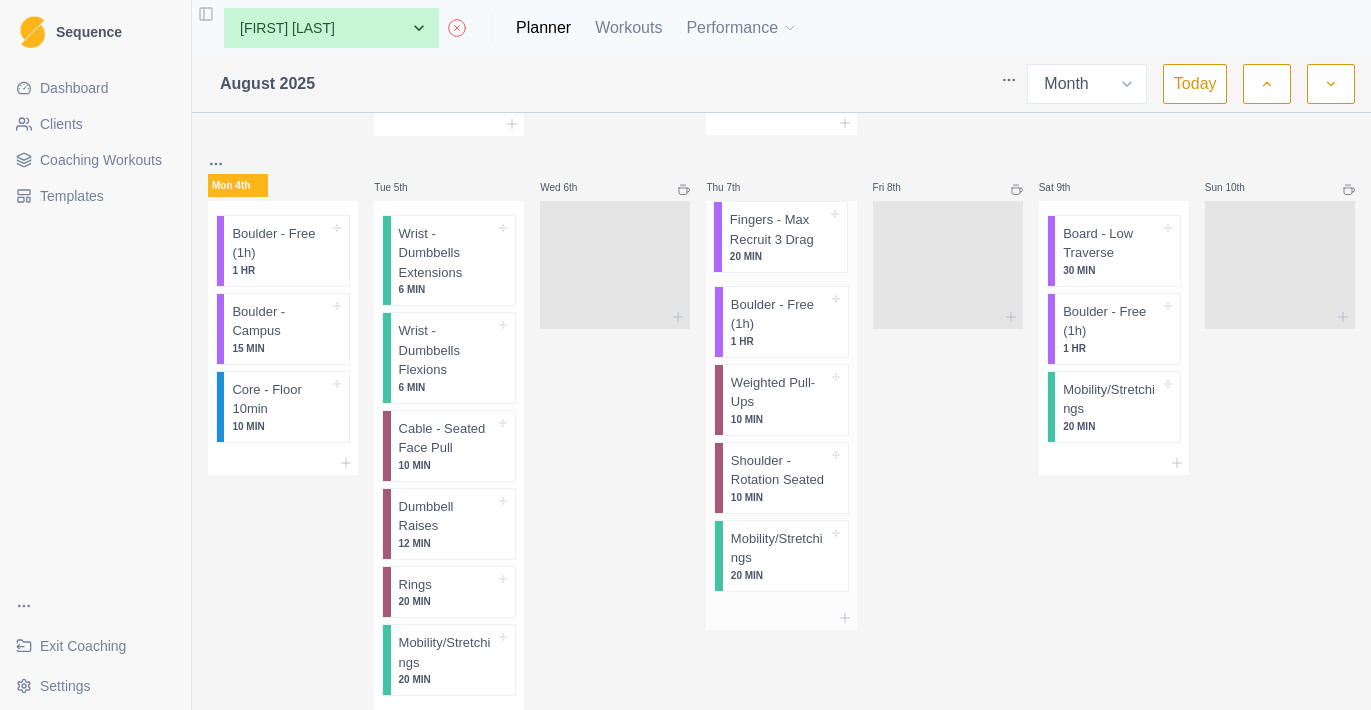 drag, startPoint x: 766, startPoint y: 544, endPoint x: 765, endPoint y: 218, distance: 326.00153 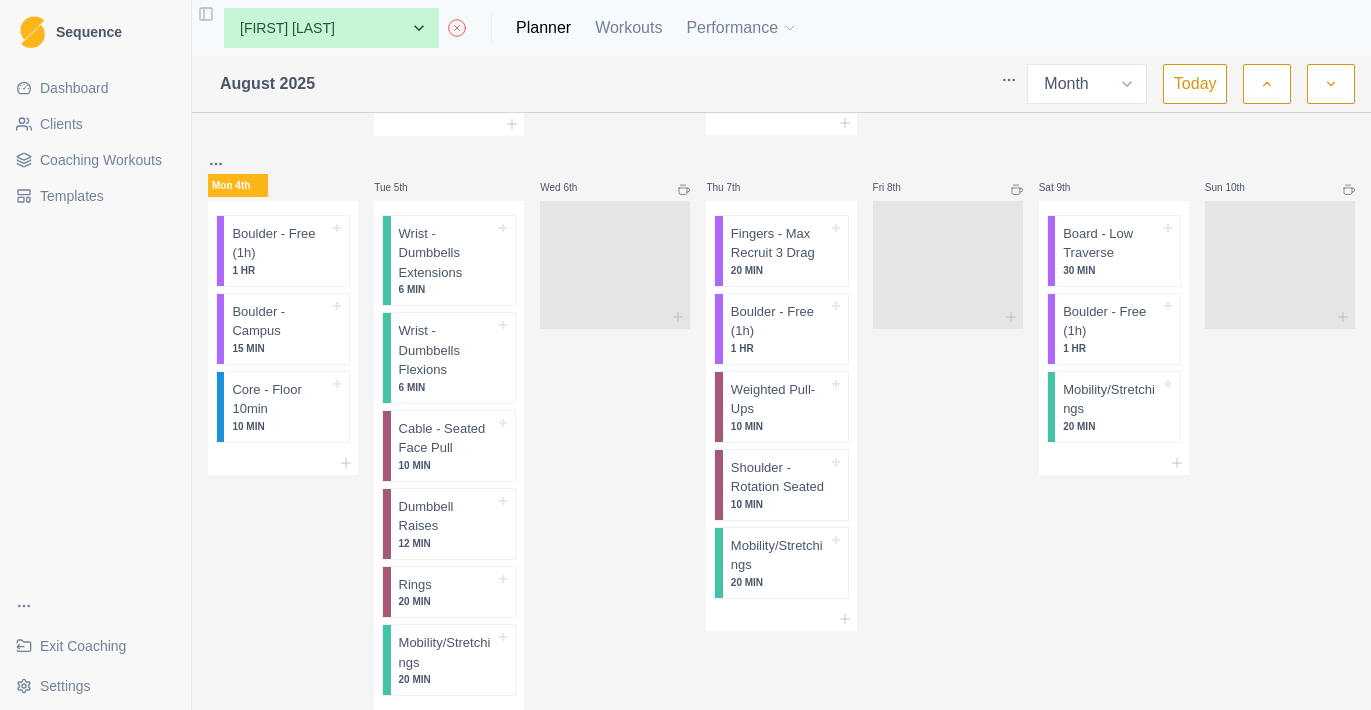 click on "Wed 6th" at bounding box center (615, 440) 